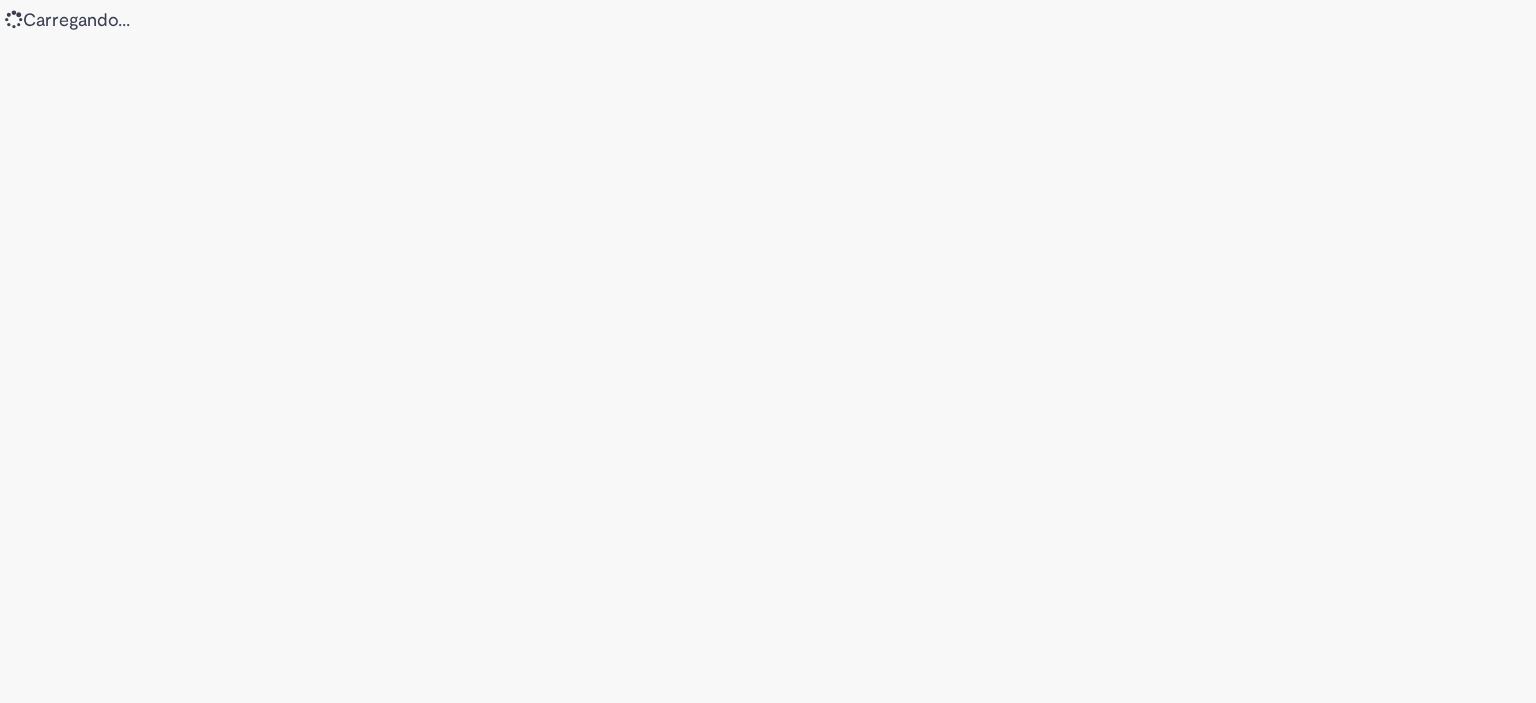 scroll, scrollTop: 0, scrollLeft: 0, axis: both 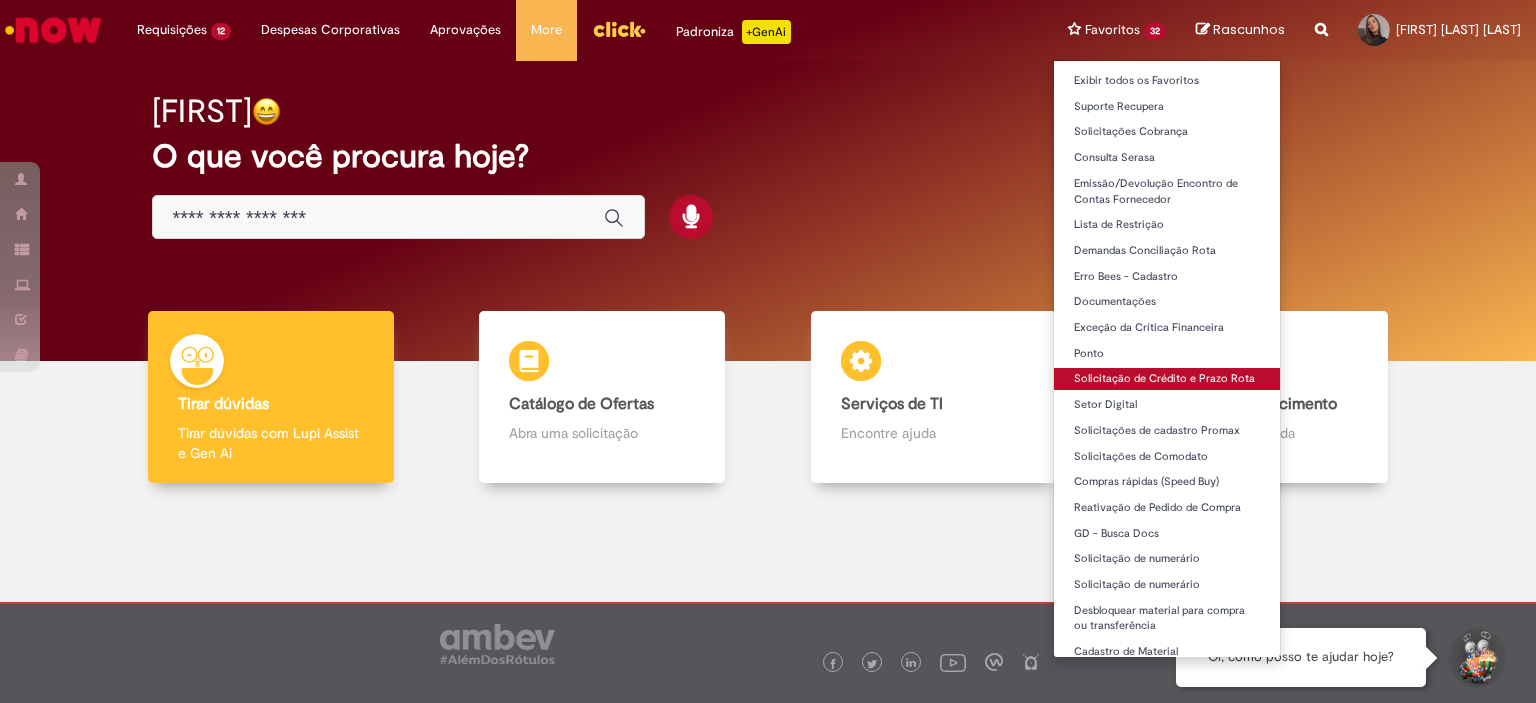 click on "Solicitação de Crédito e Prazo Rota" at bounding box center (1167, 379) 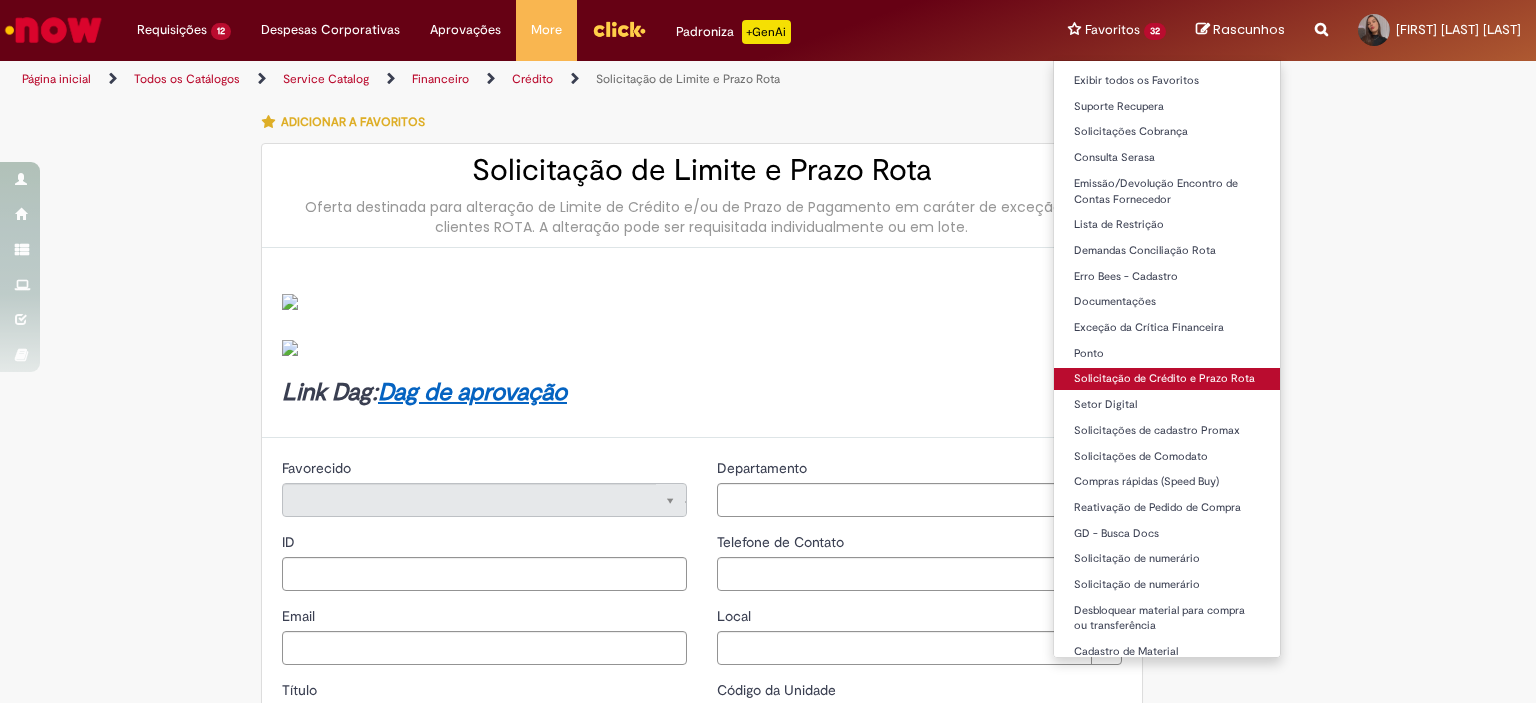 type on "********" 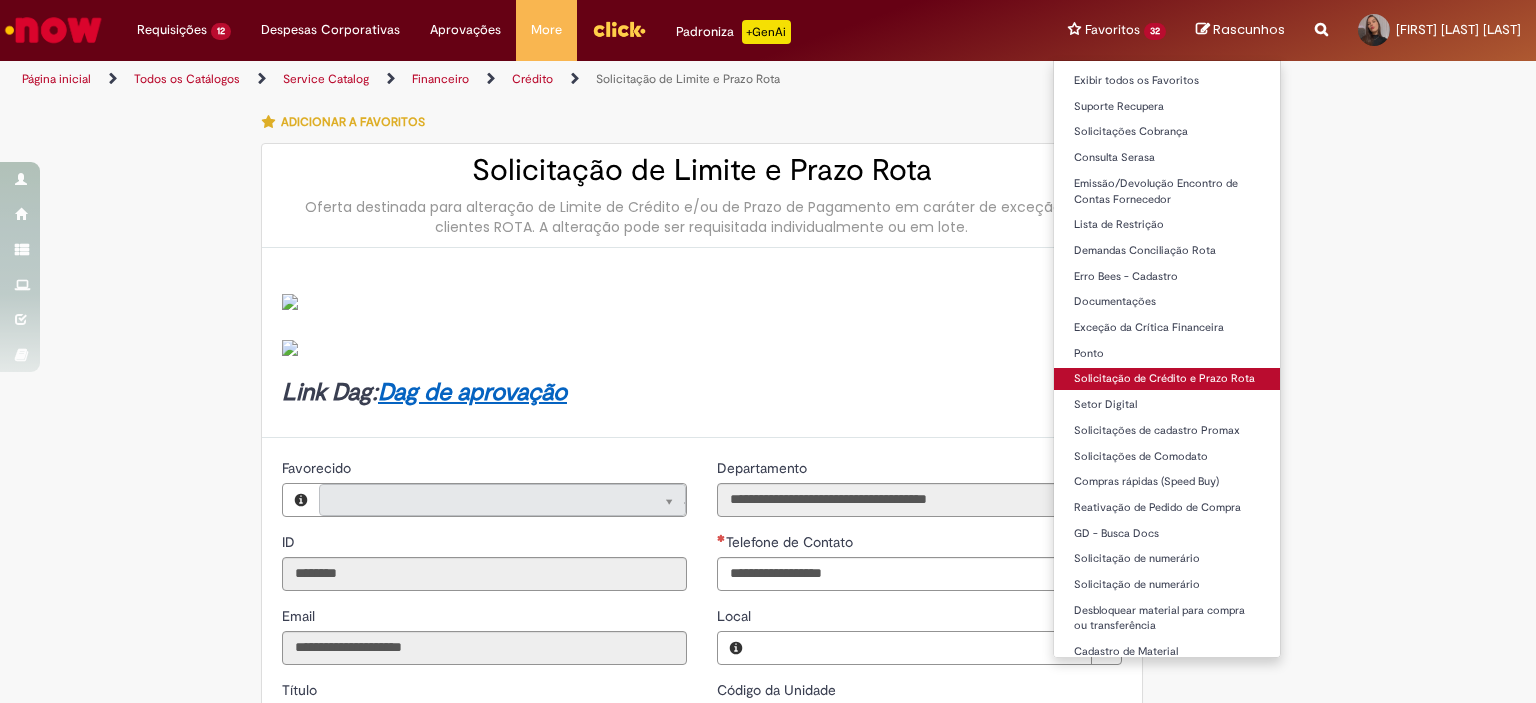 type on "**********" 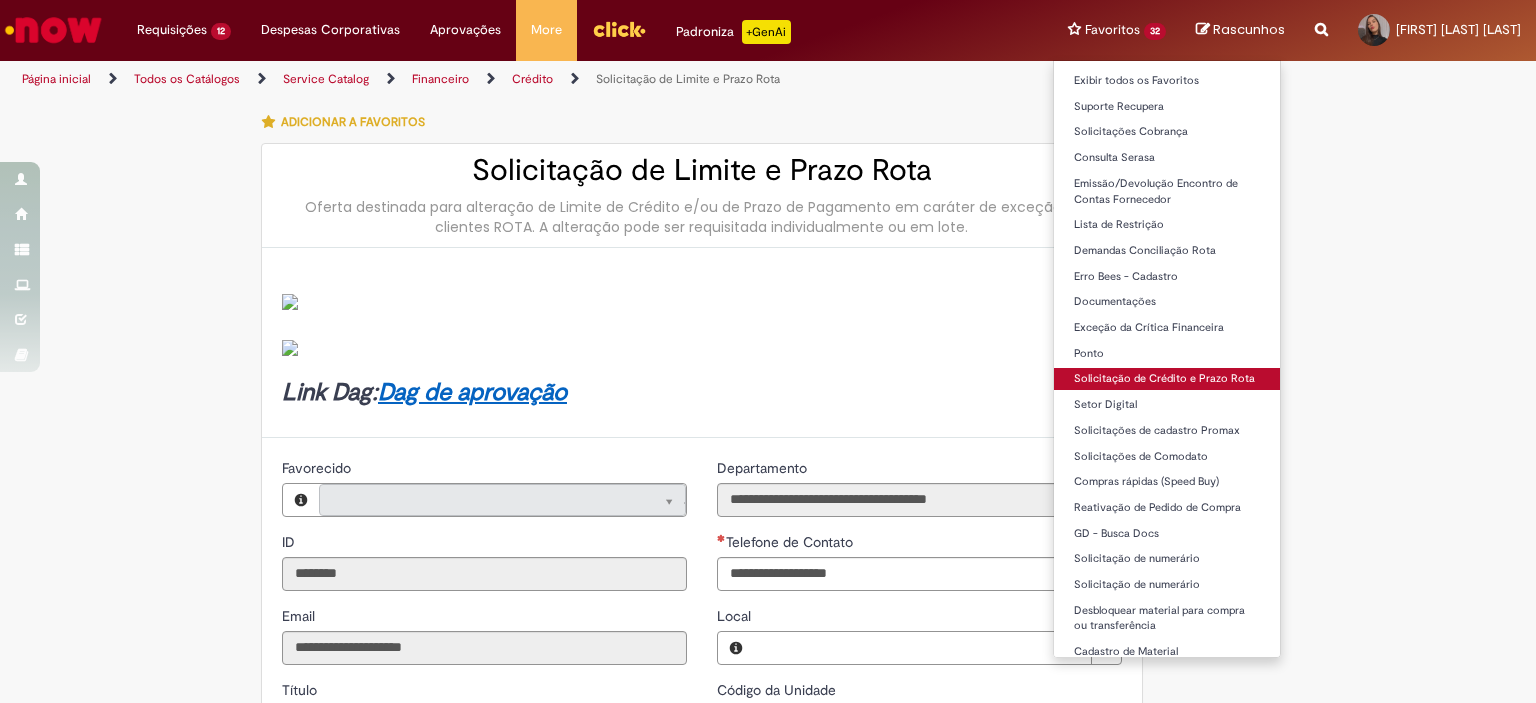 type on "**********" 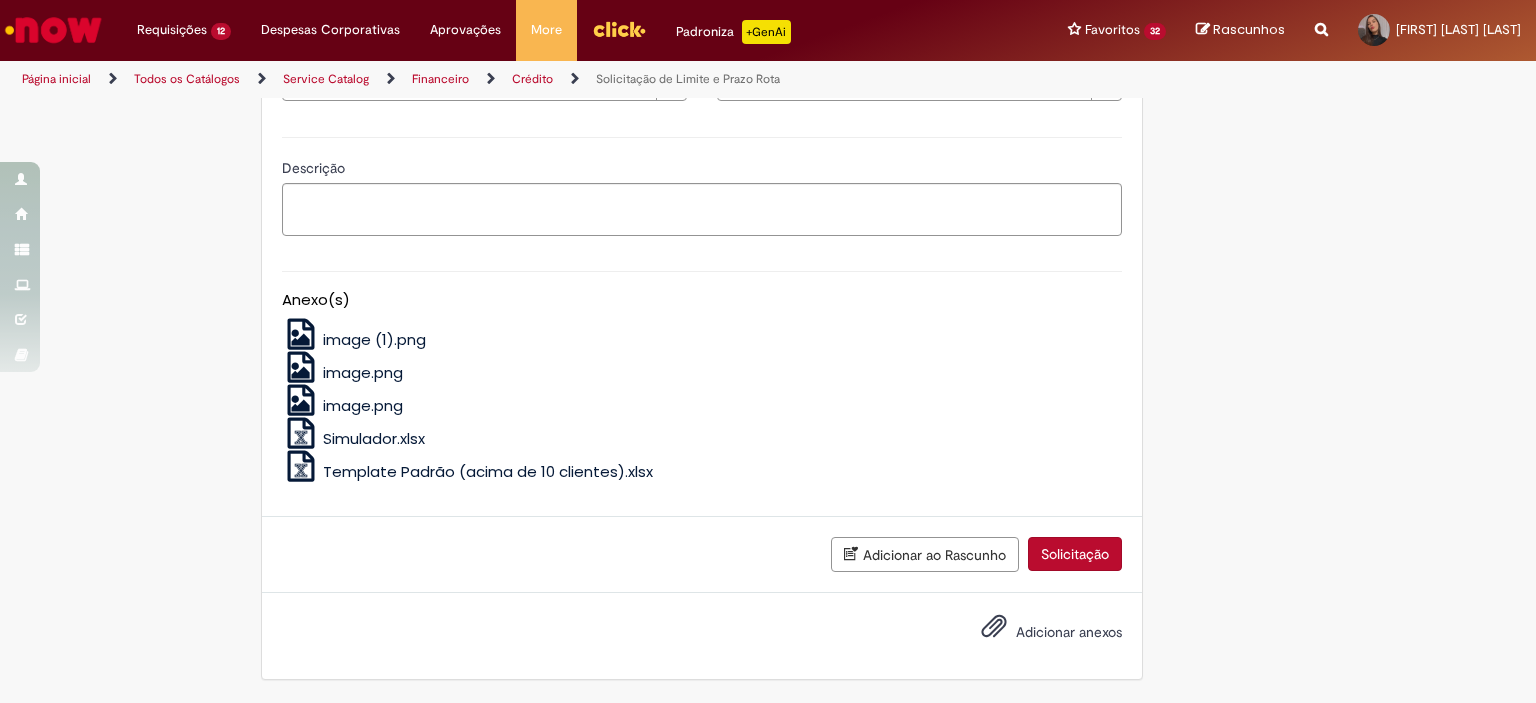 scroll, scrollTop: 1406, scrollLeft: 0, axis: vertical 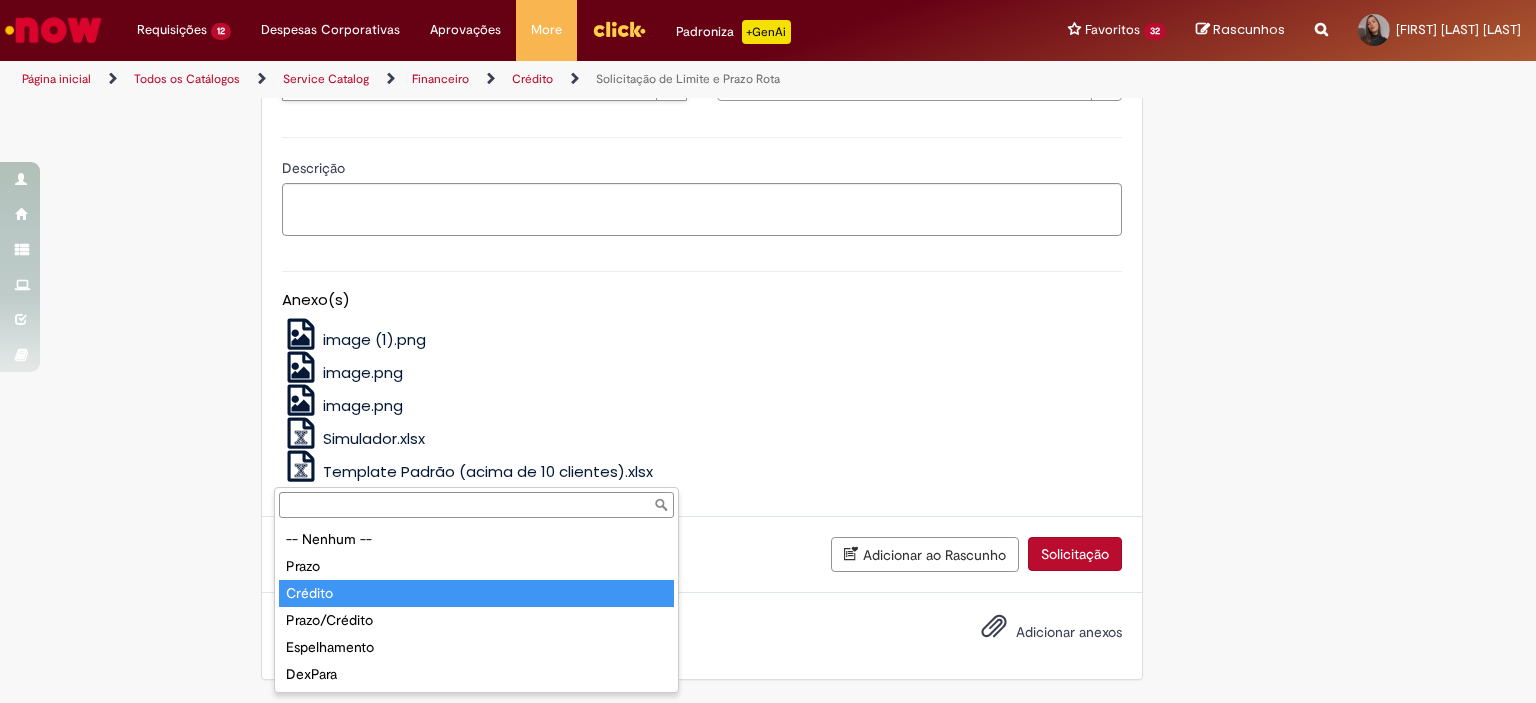 type on "*******" 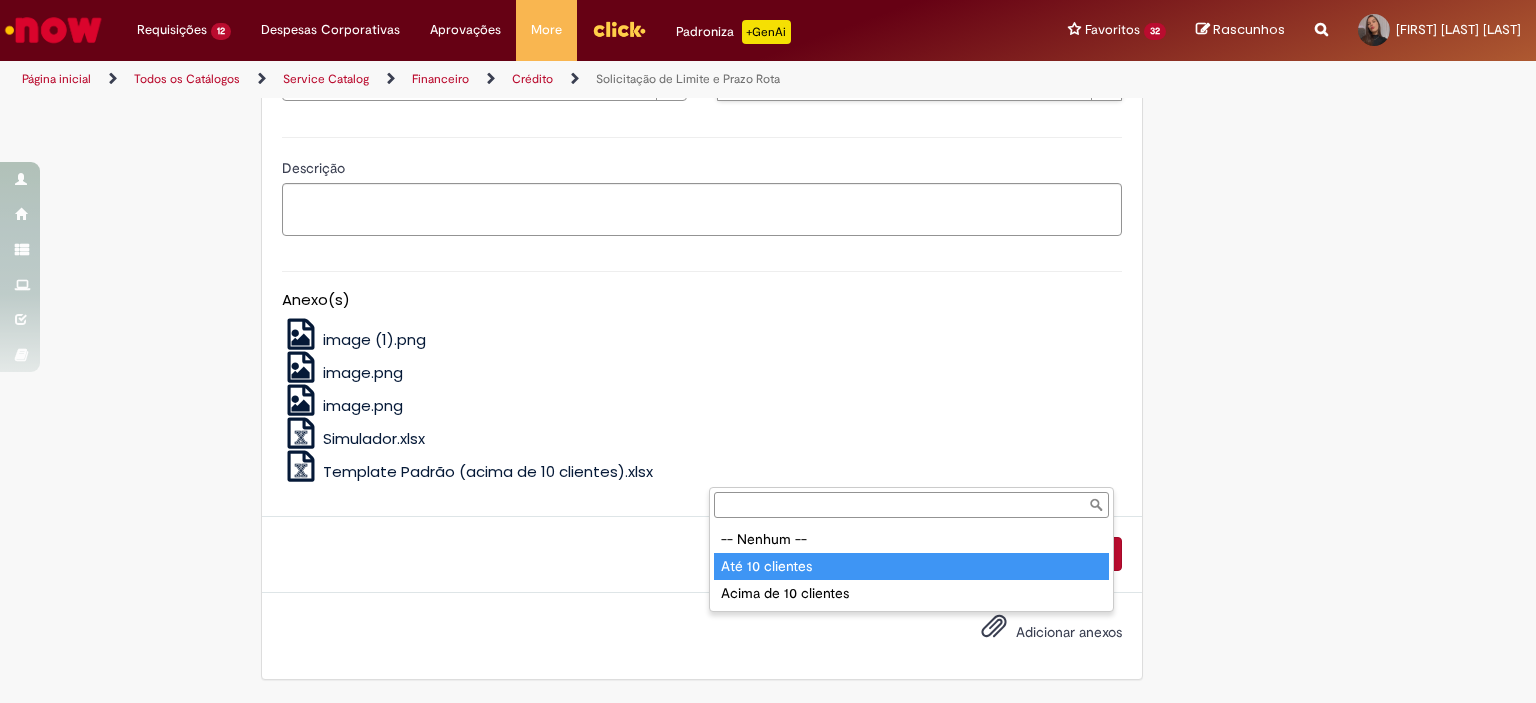 type on "**********" 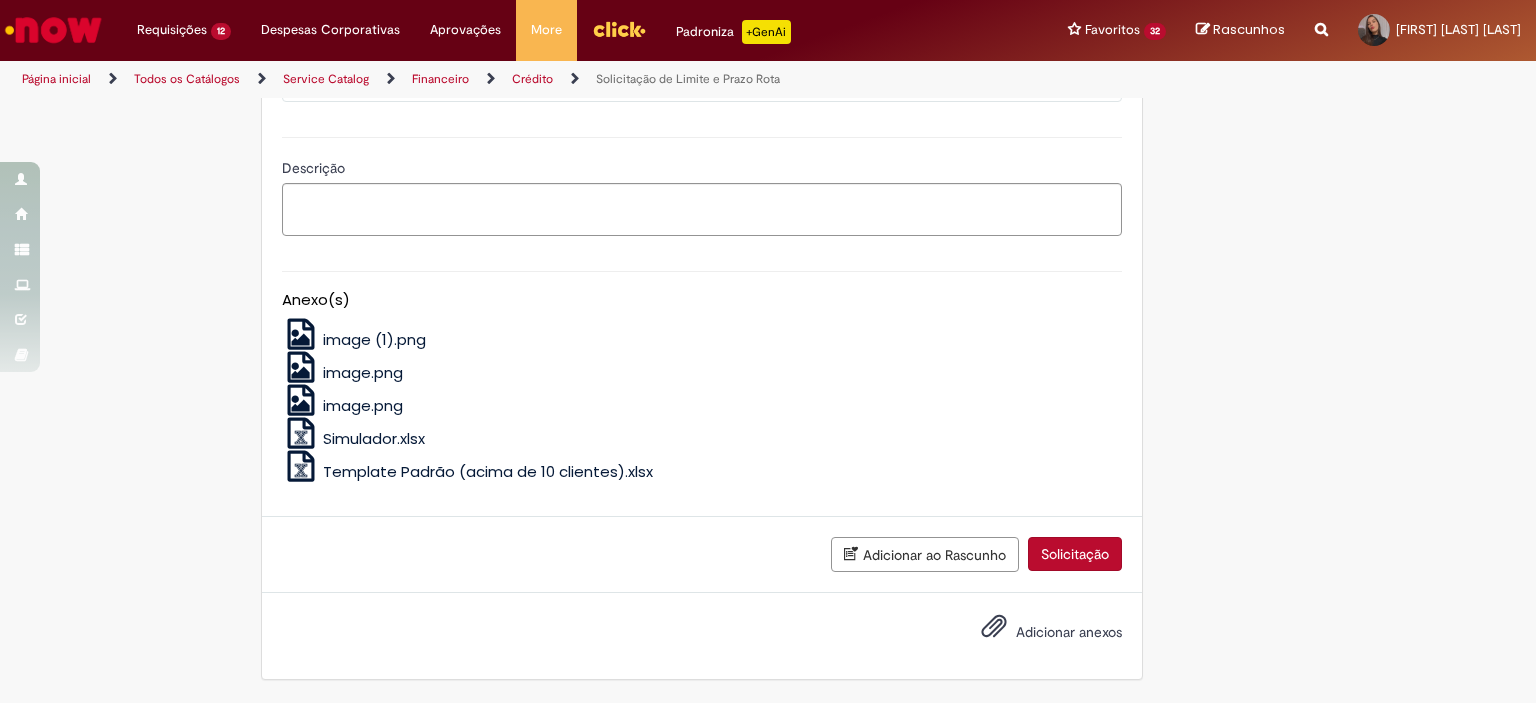 scroll, scrollTop: 1789, scrollLeft: 0, axis: vertical 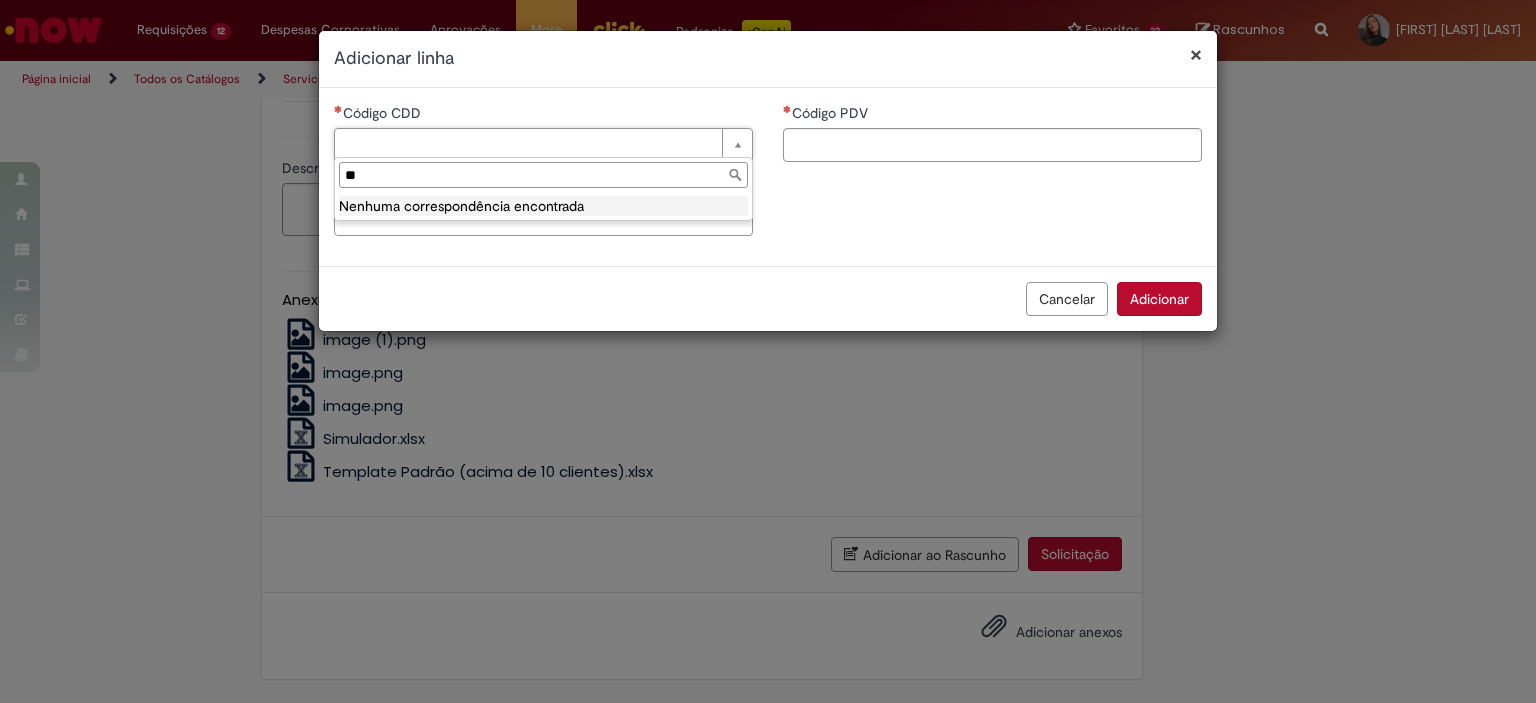 type on "*" 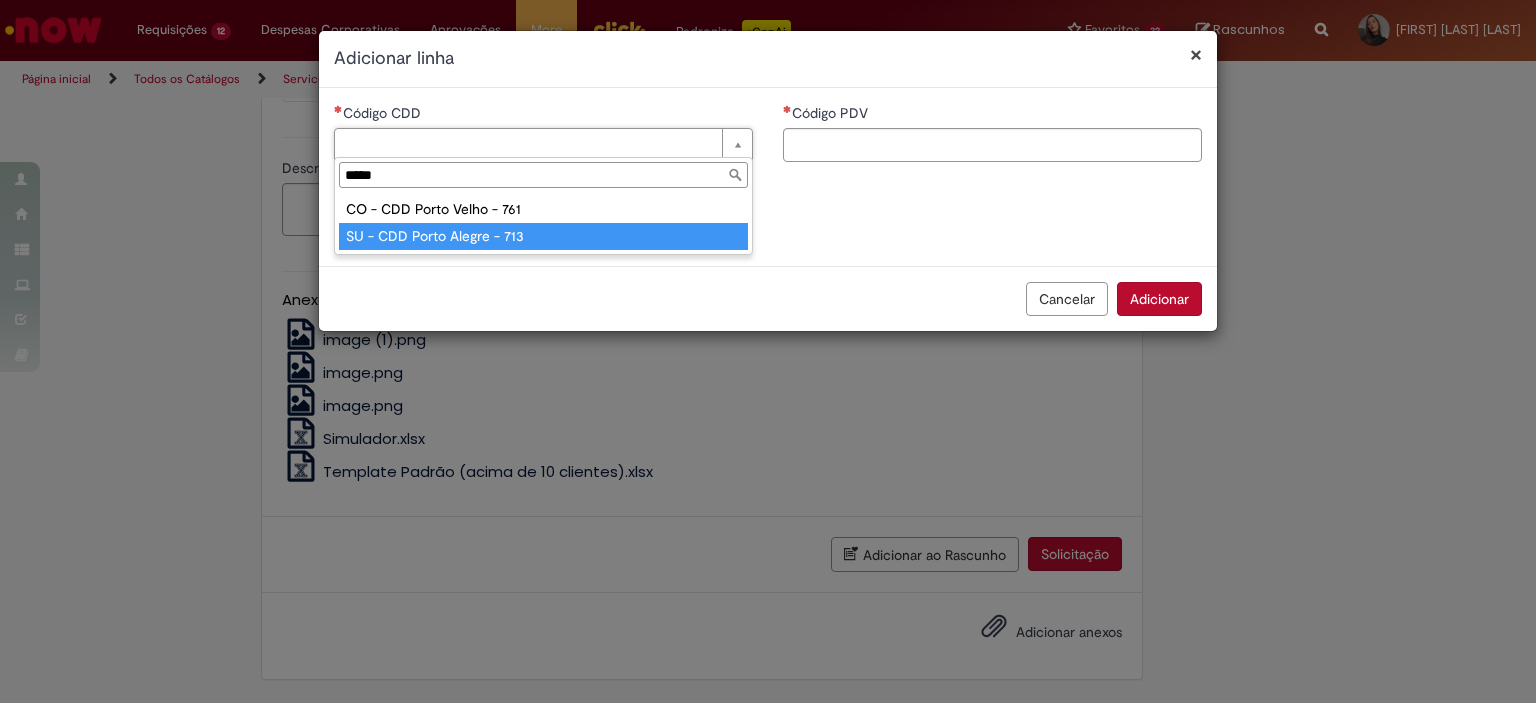 type on "*****" 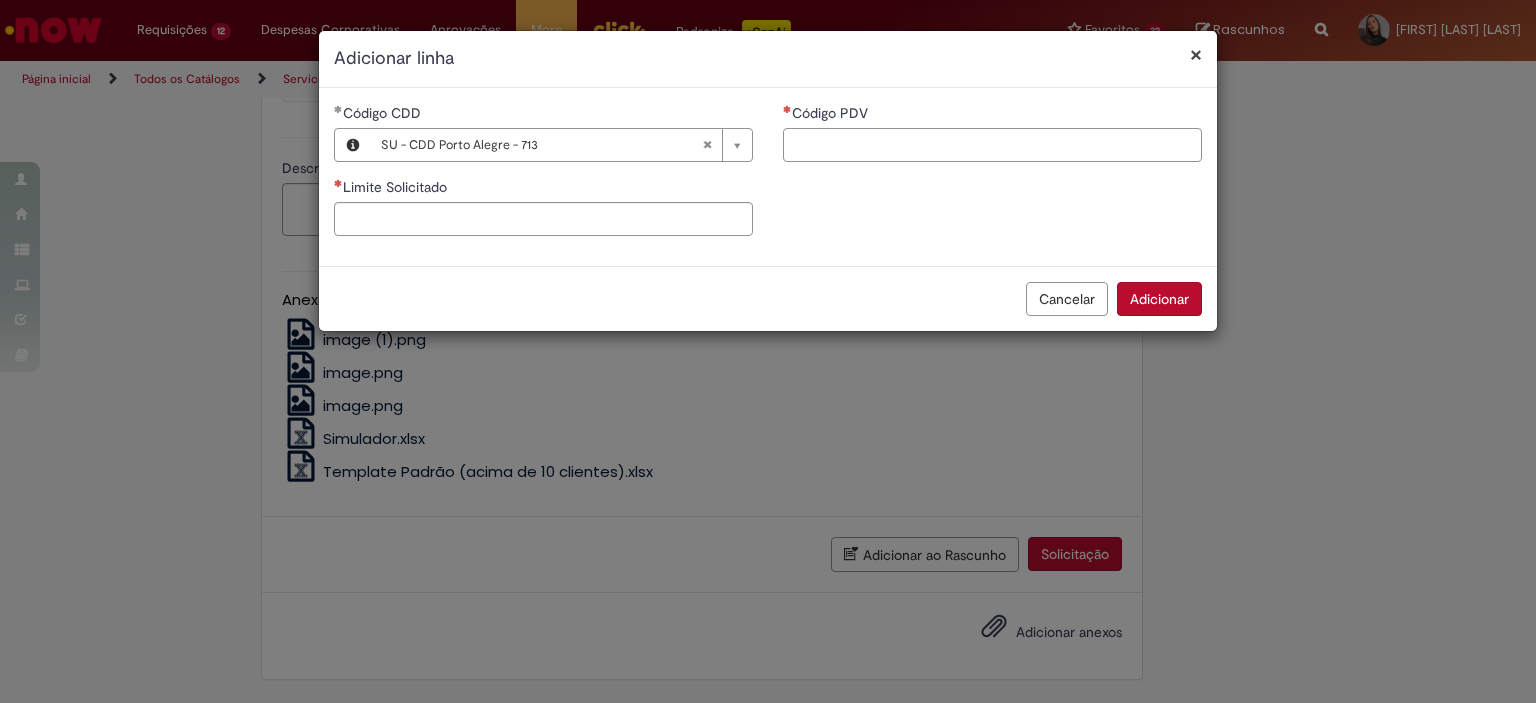 paste on "*****" 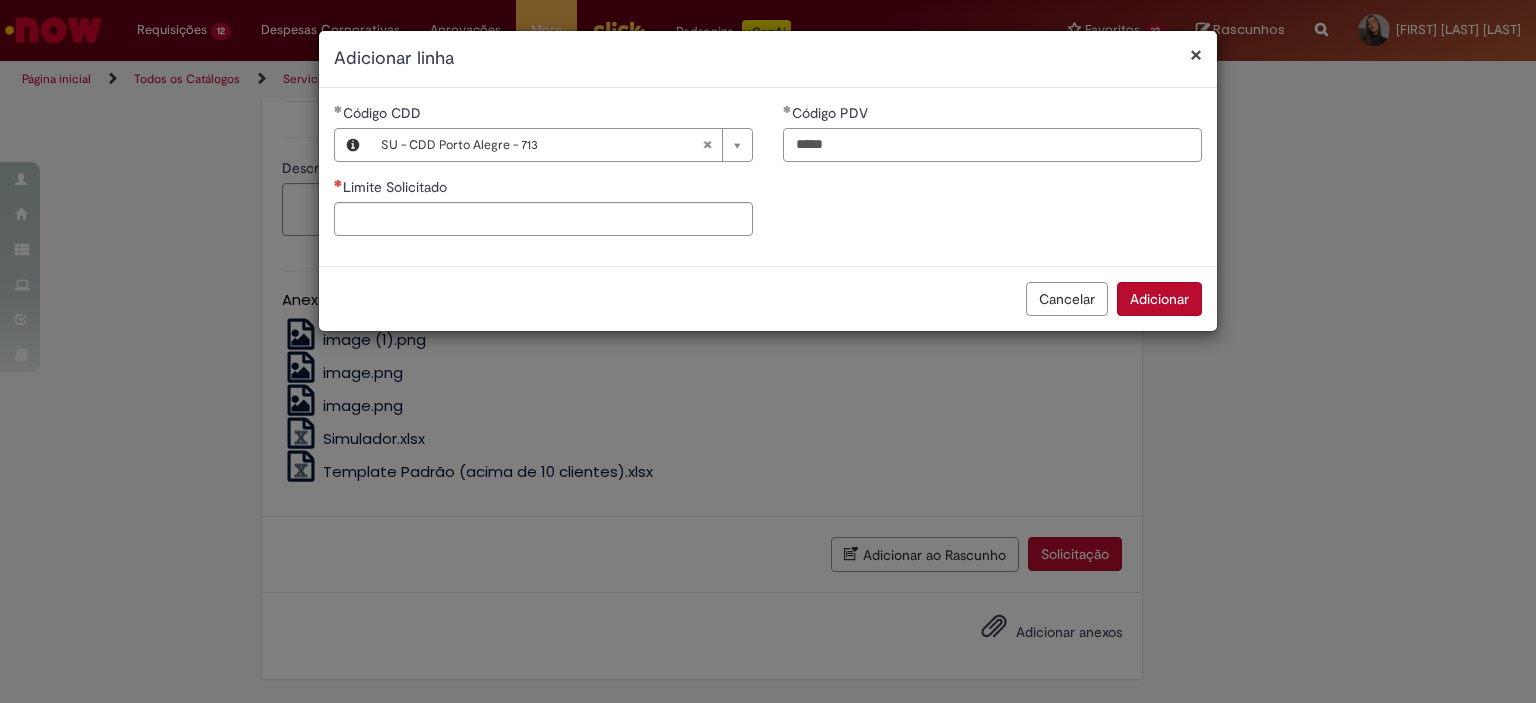 type on "*****" 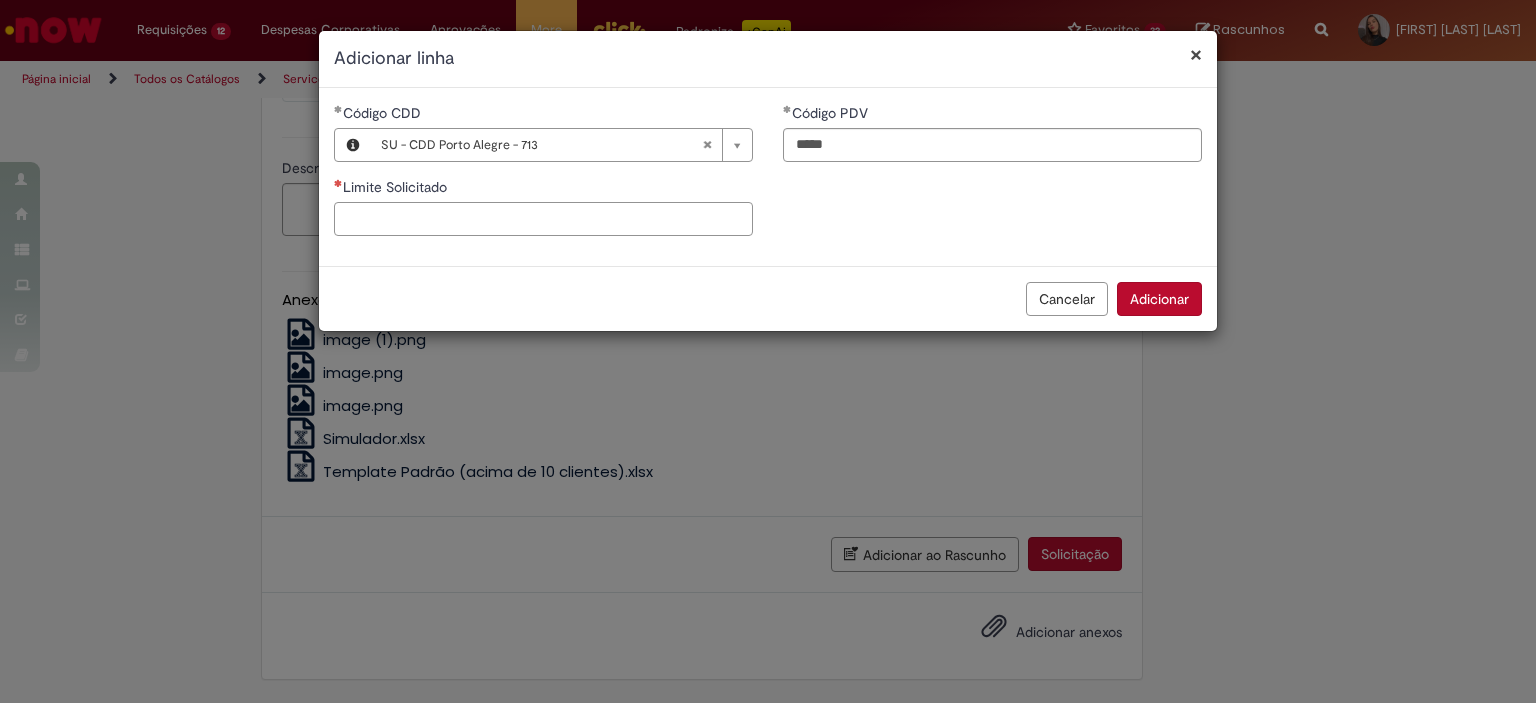 click on "Limite Solicitado" at bounding box center [543, 219] 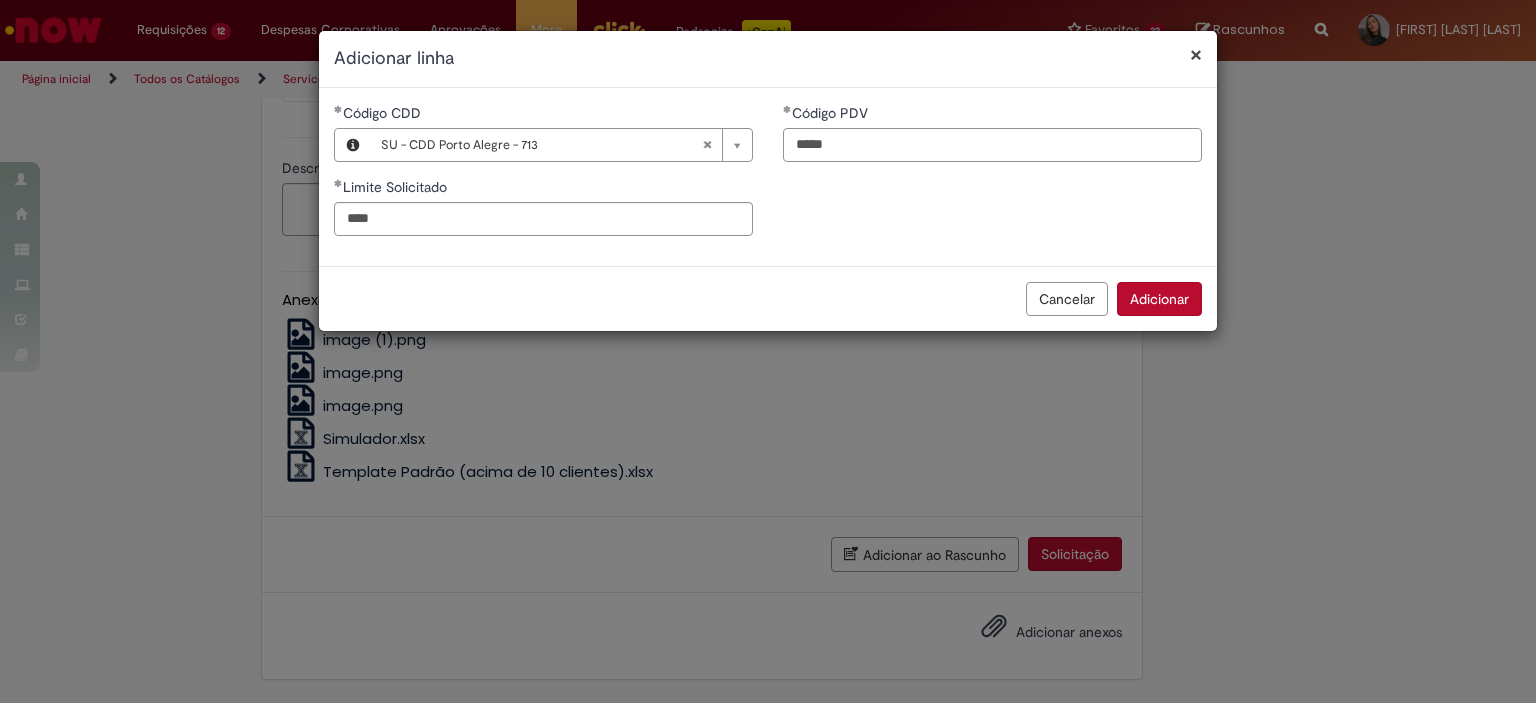 type on "********" 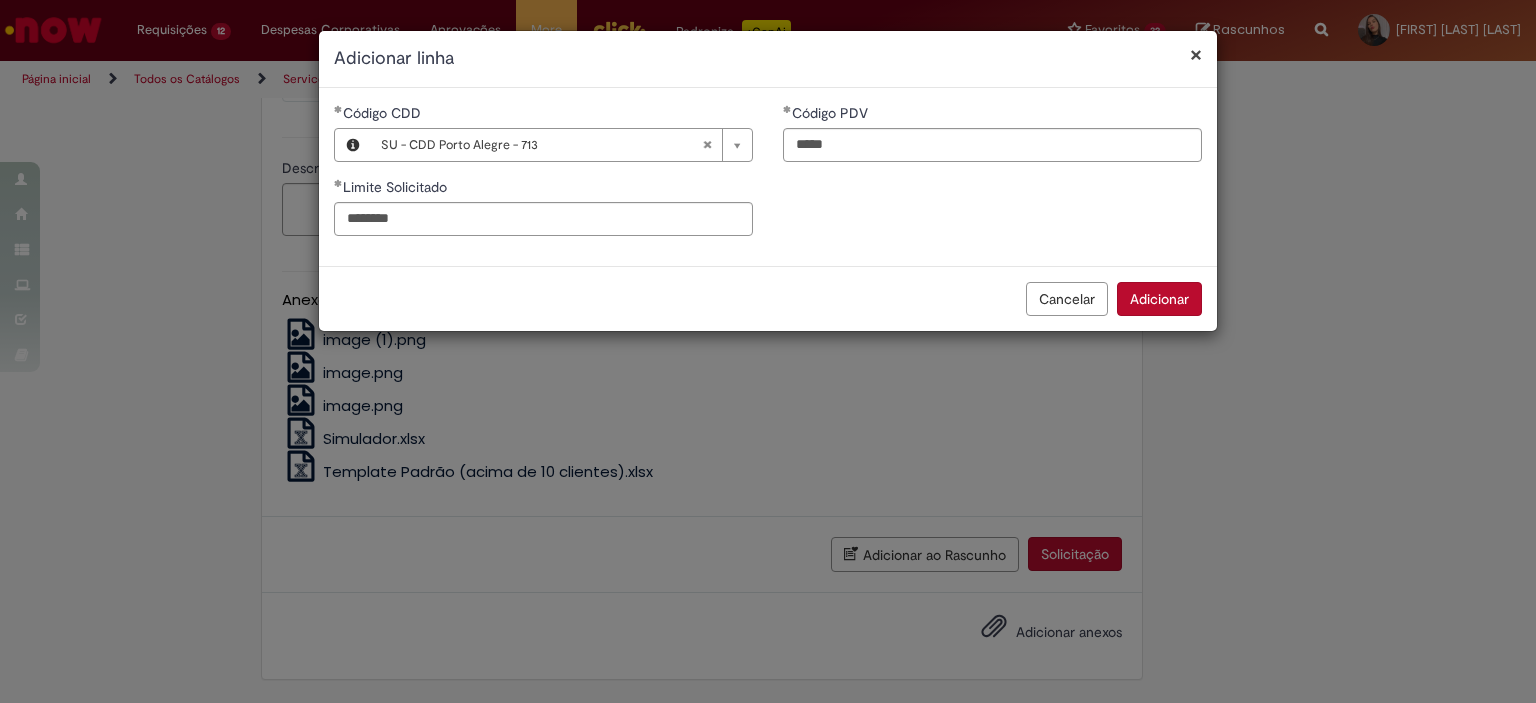 click on "Adicionar" at bounding box center [1159, 299] 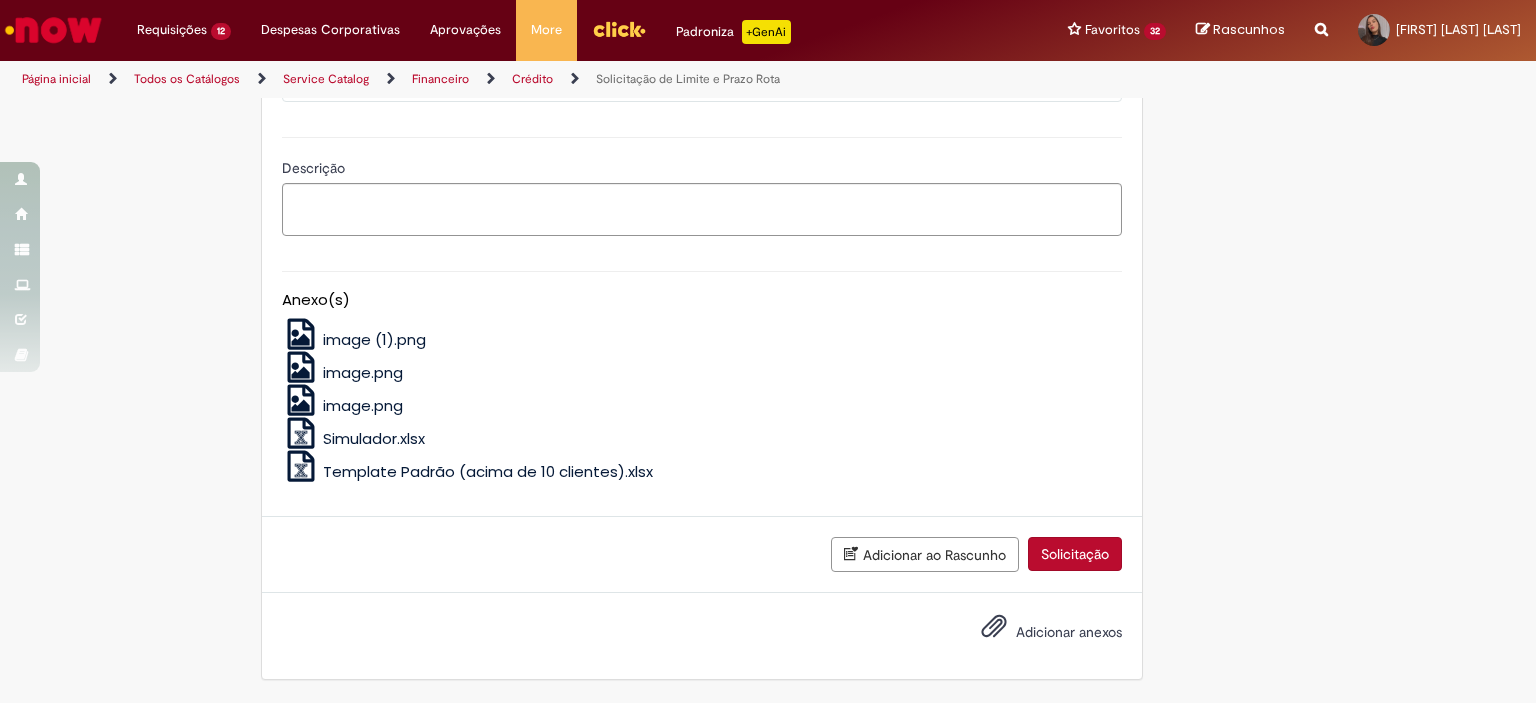 click on "Adicionar" at bounding box center (345, -37) 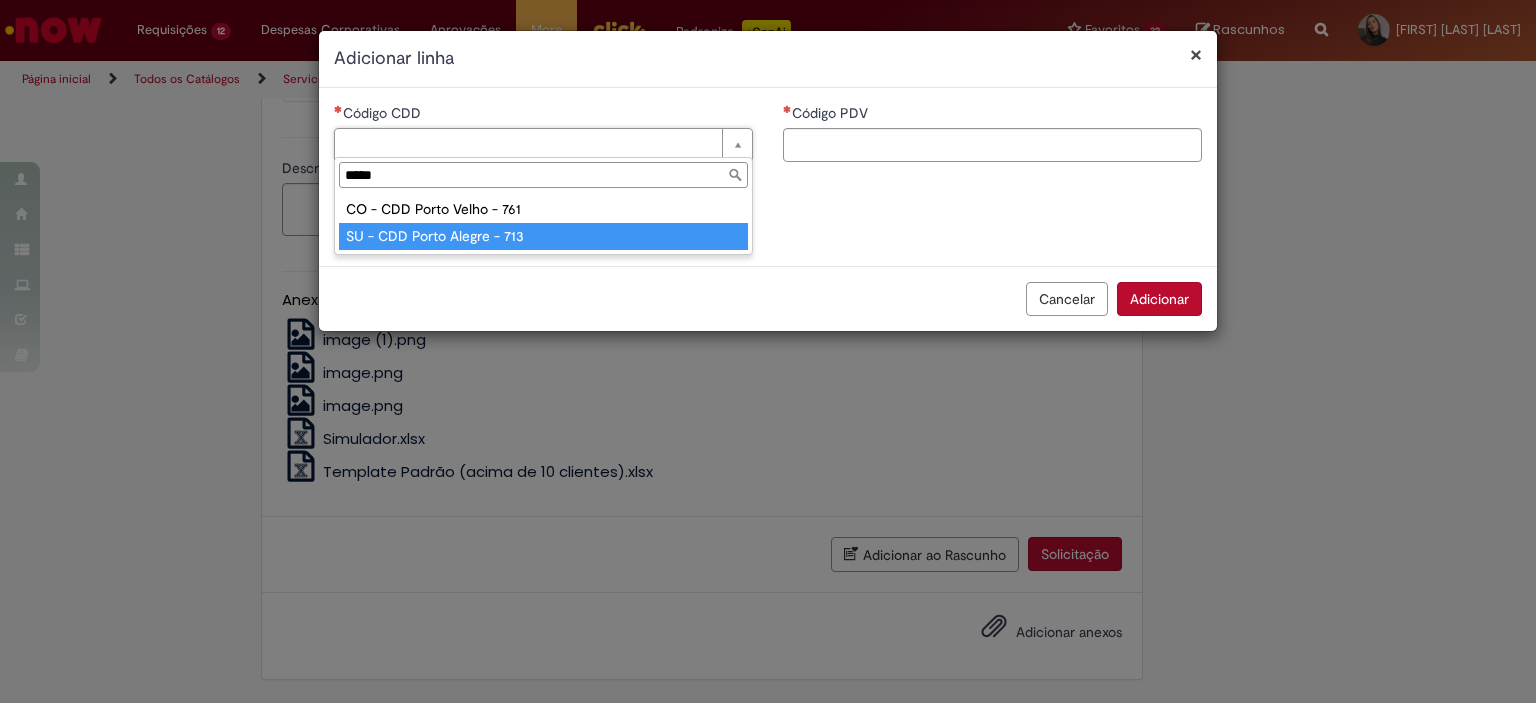 type on "*****" 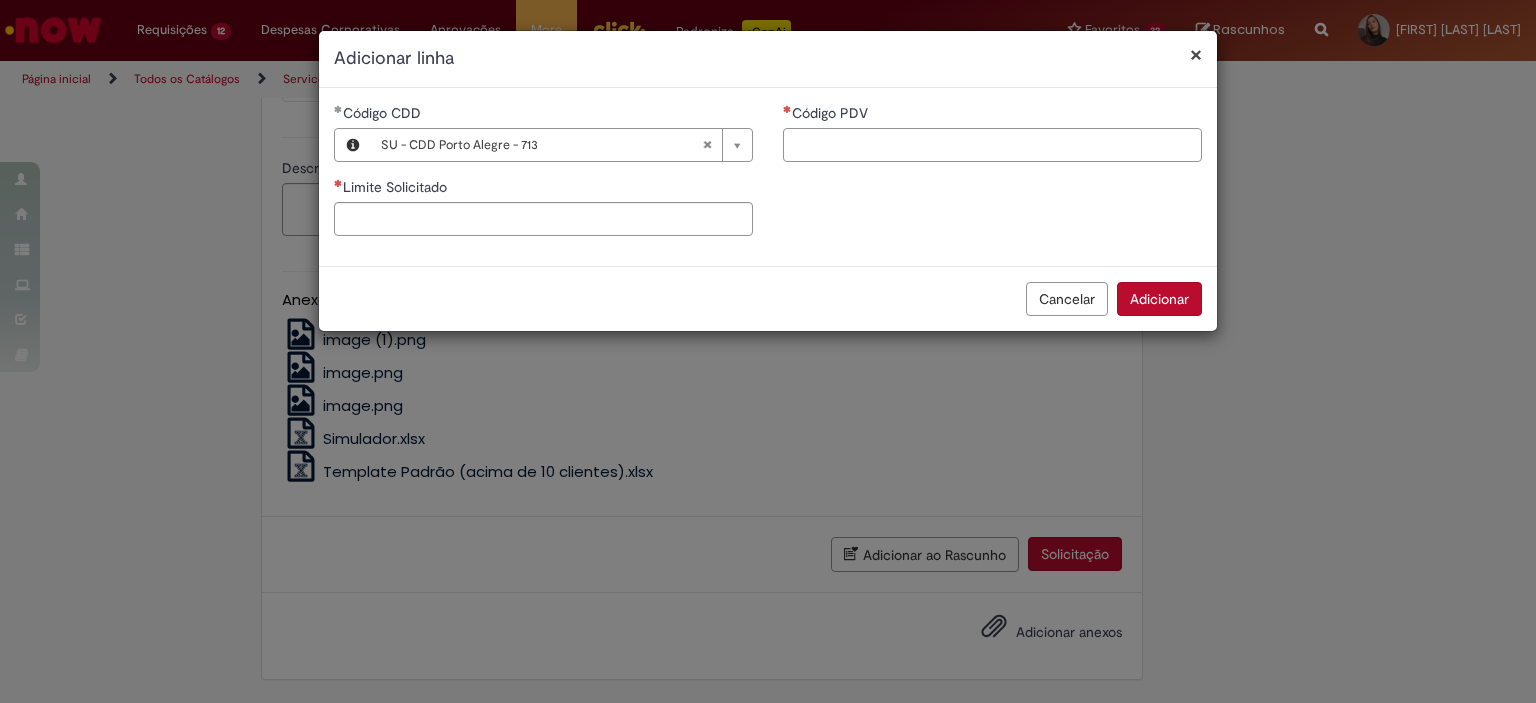 paste on "*****" 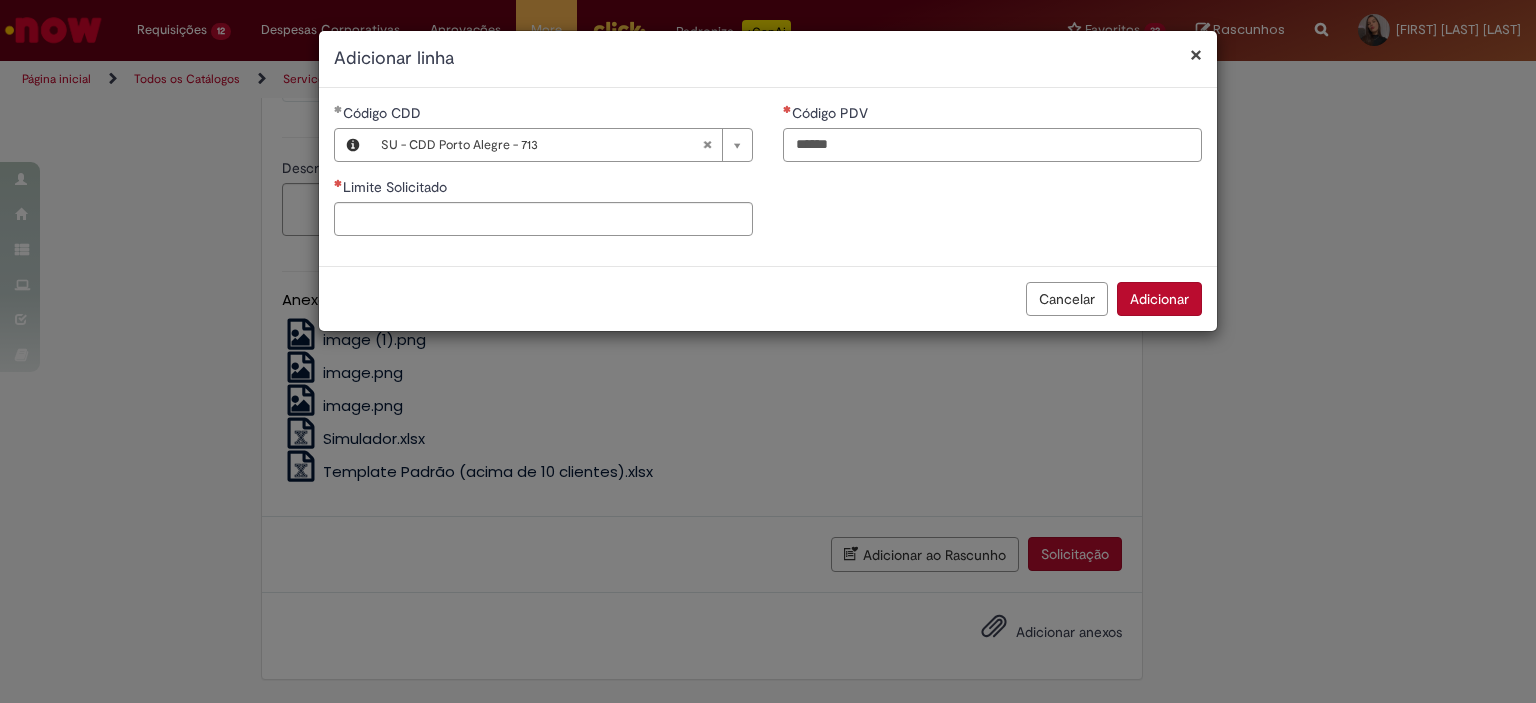 click on "*****" at bounding box center [992, 145] 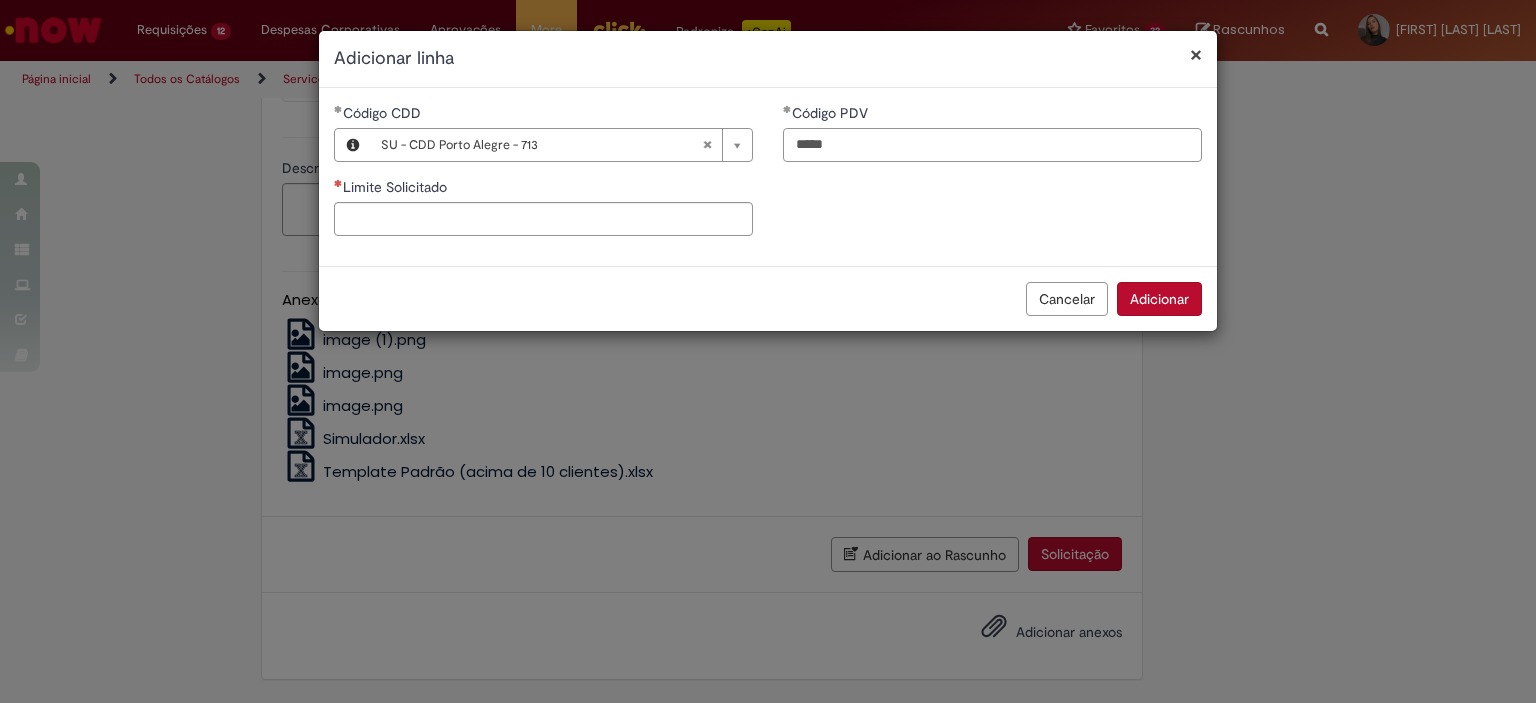 type on "*****" 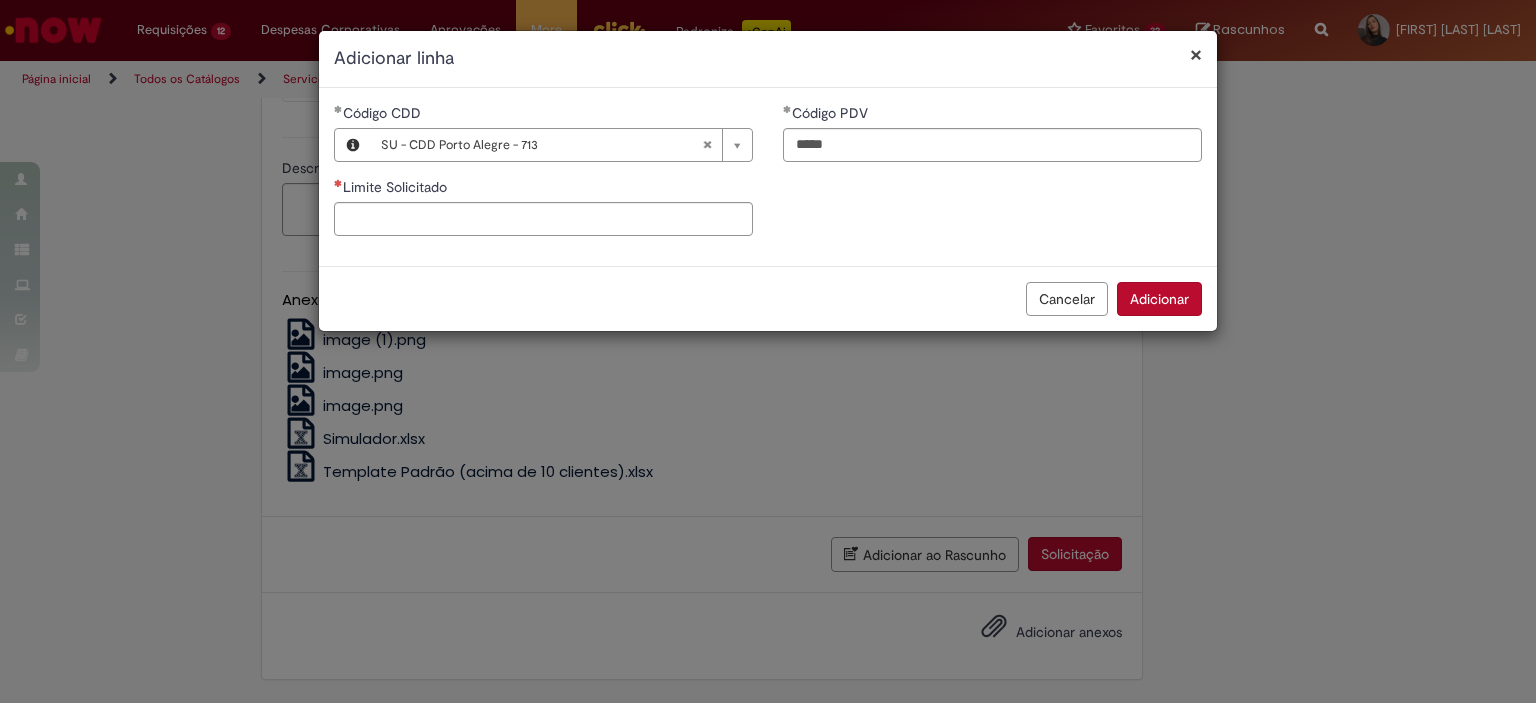 type 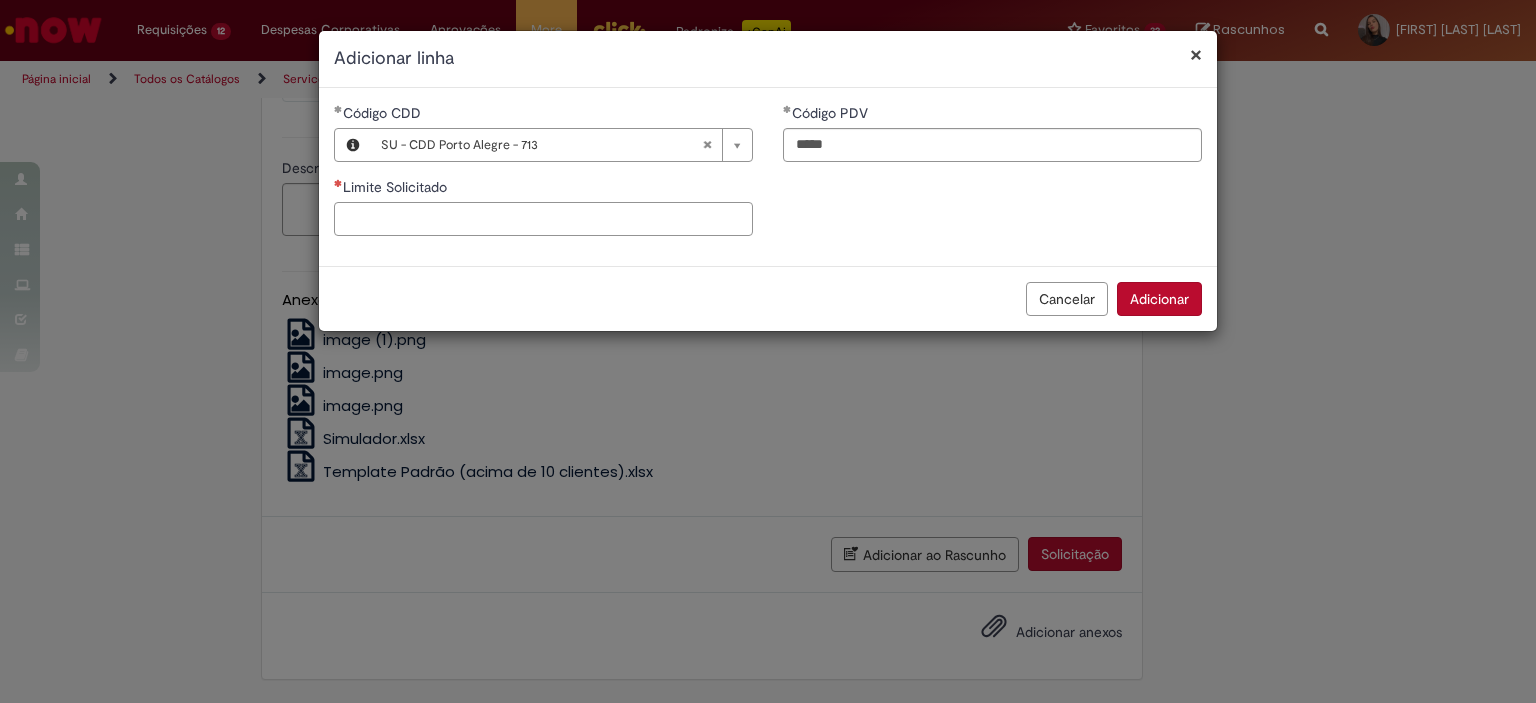 click on "Limite Solicitado" at bounding box center (543, 219) 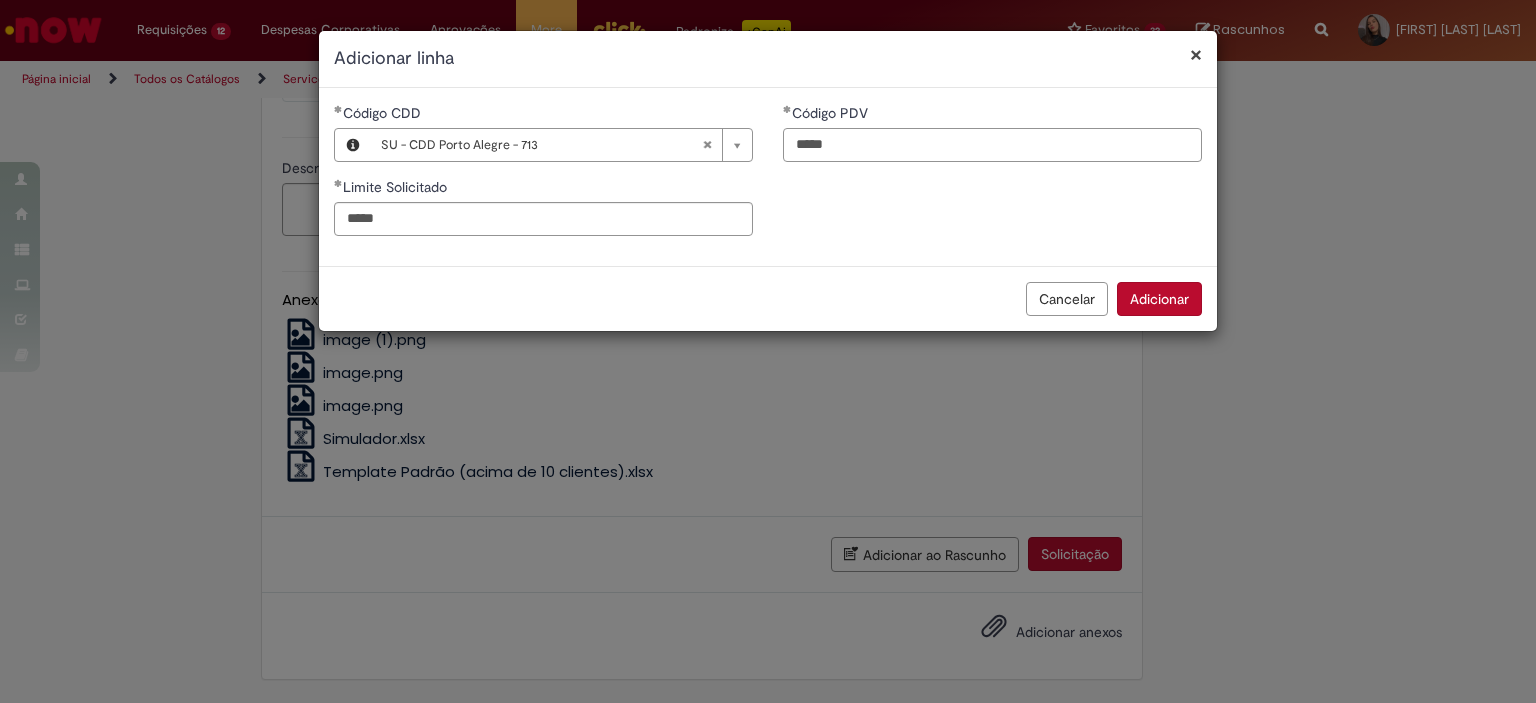 type on "*********" 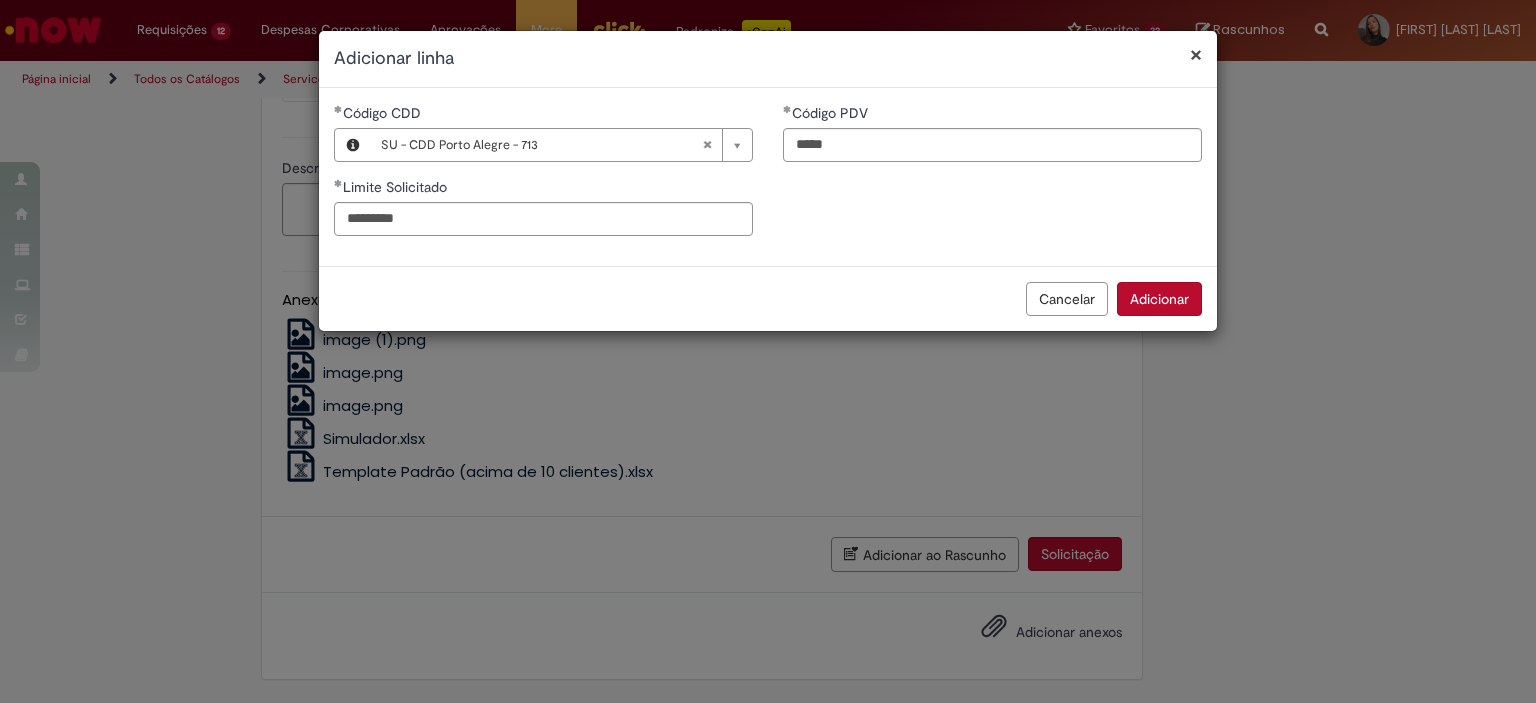 click on "Adicionar" at bounding box center [1159, 299] 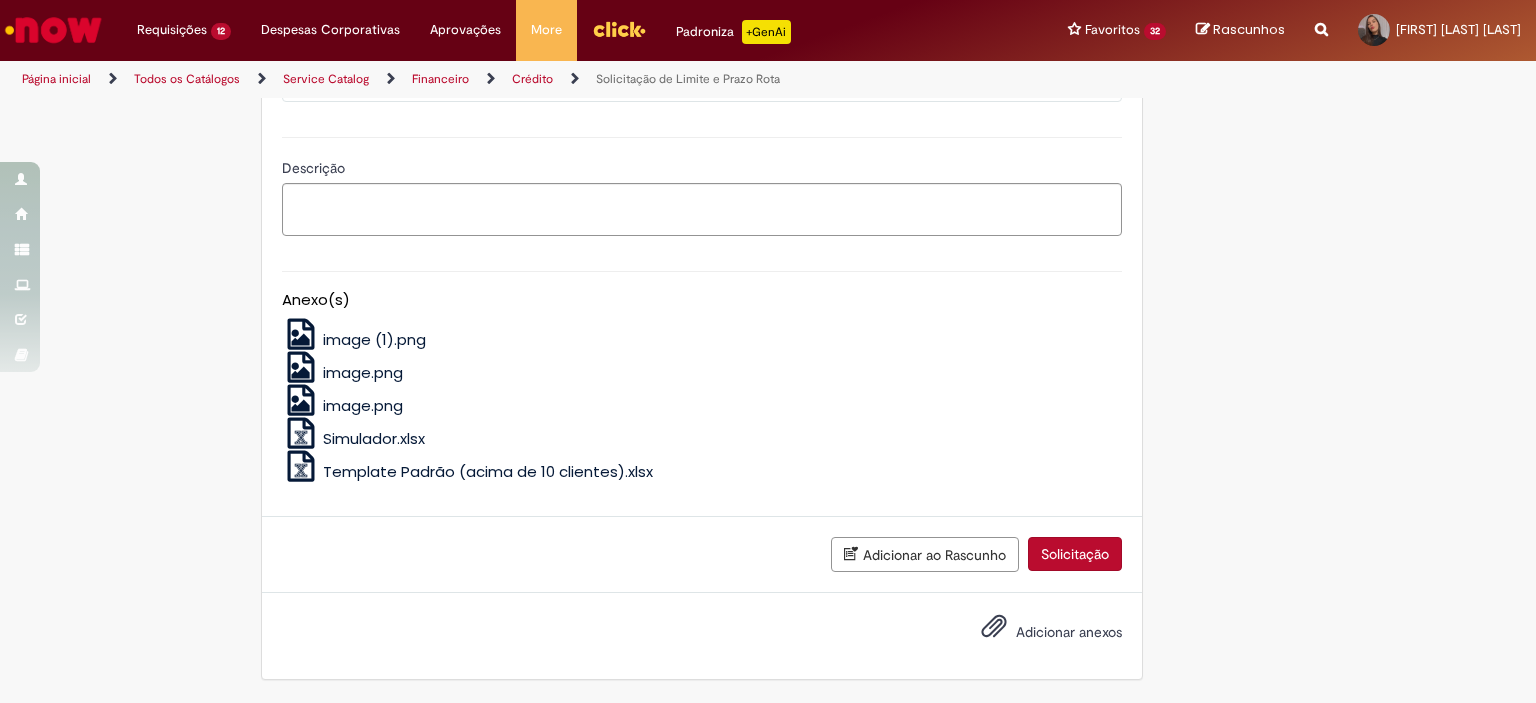 click on "Adicionar" at bounding box center (345, -78) 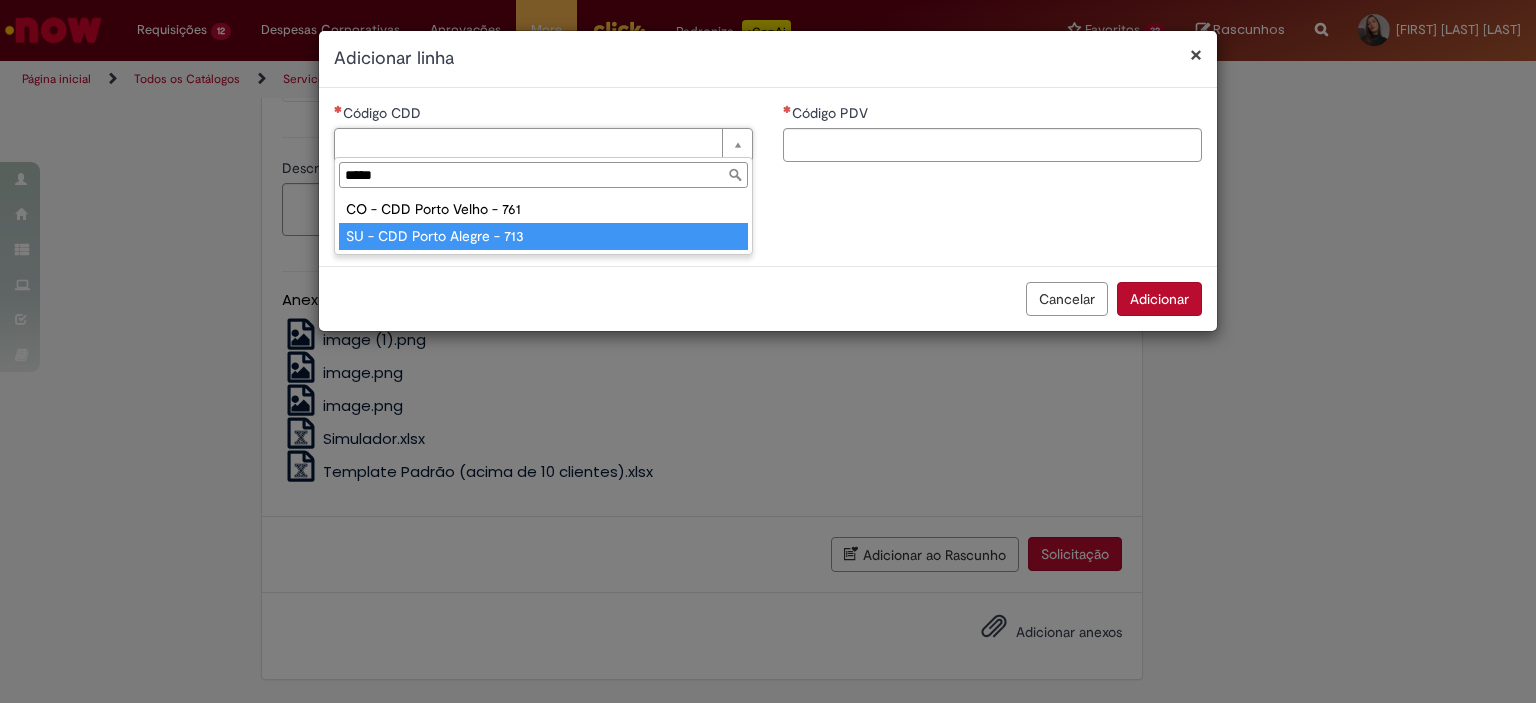 type on "*****" 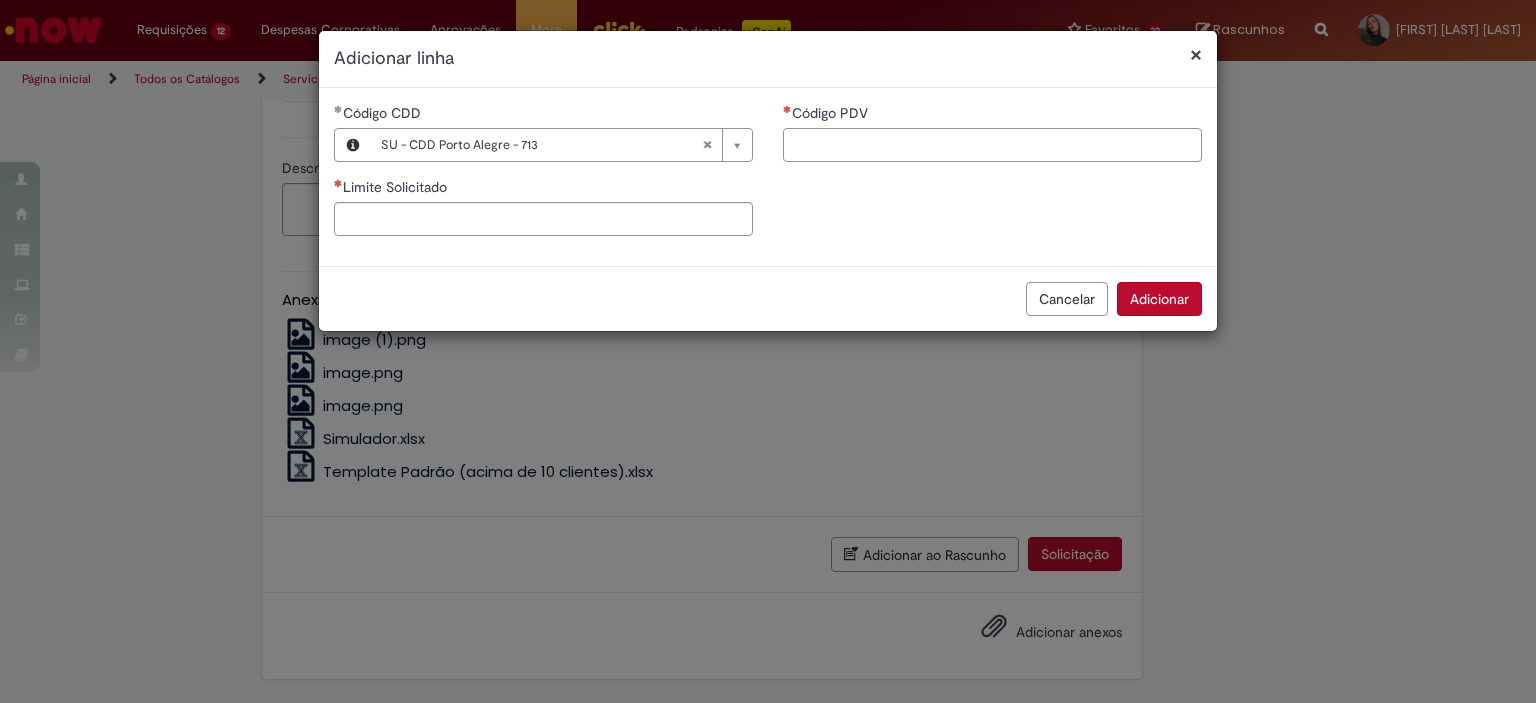 paste on "*****" 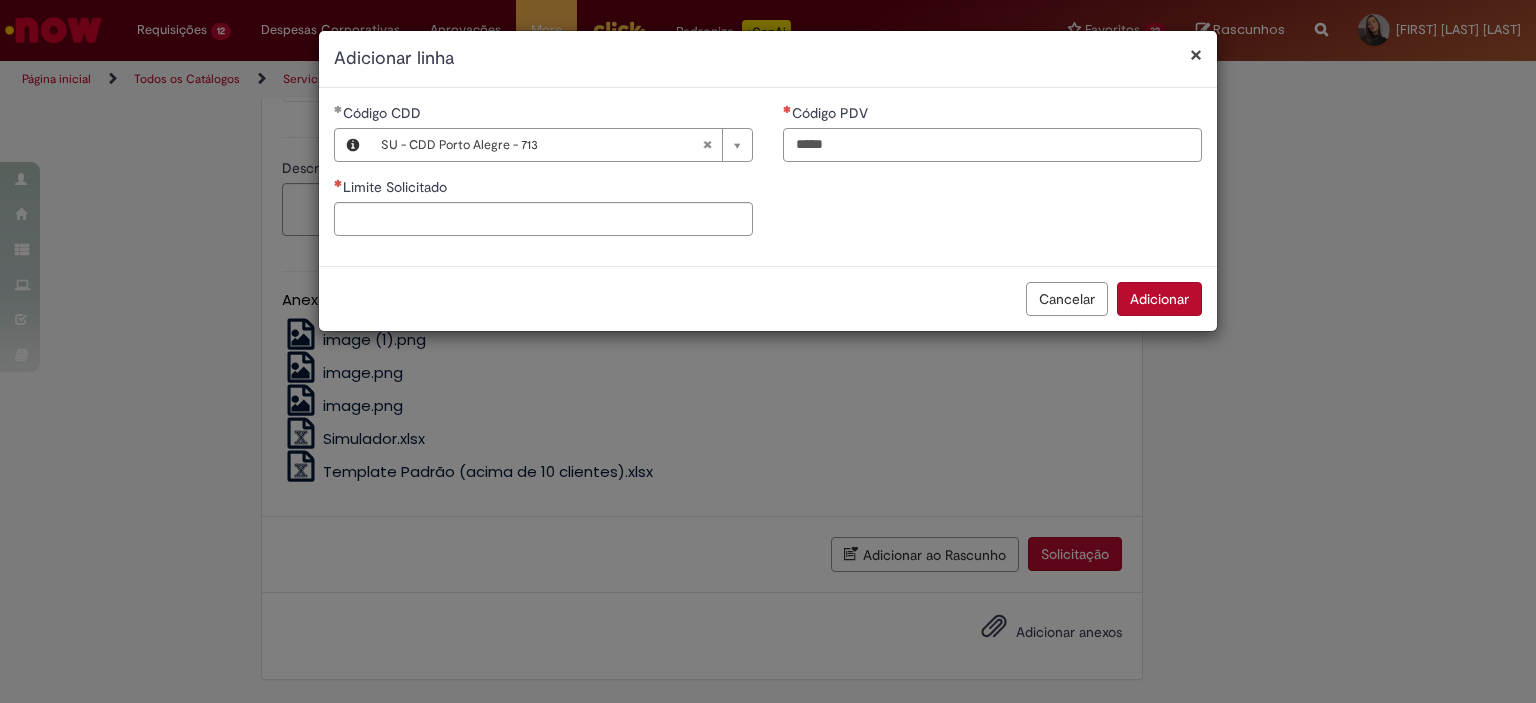 click on "*****" at bounding box center [992, 145] 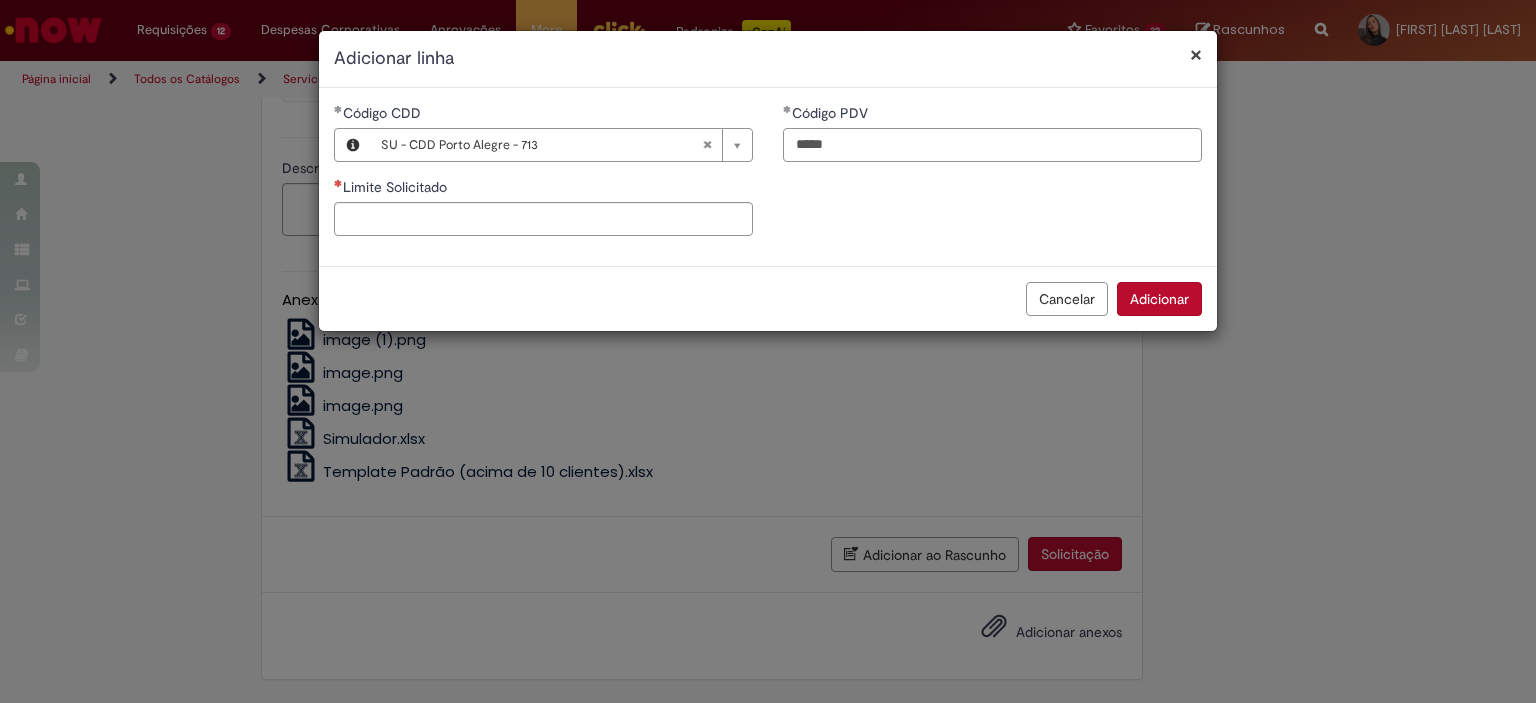 type on "*****" 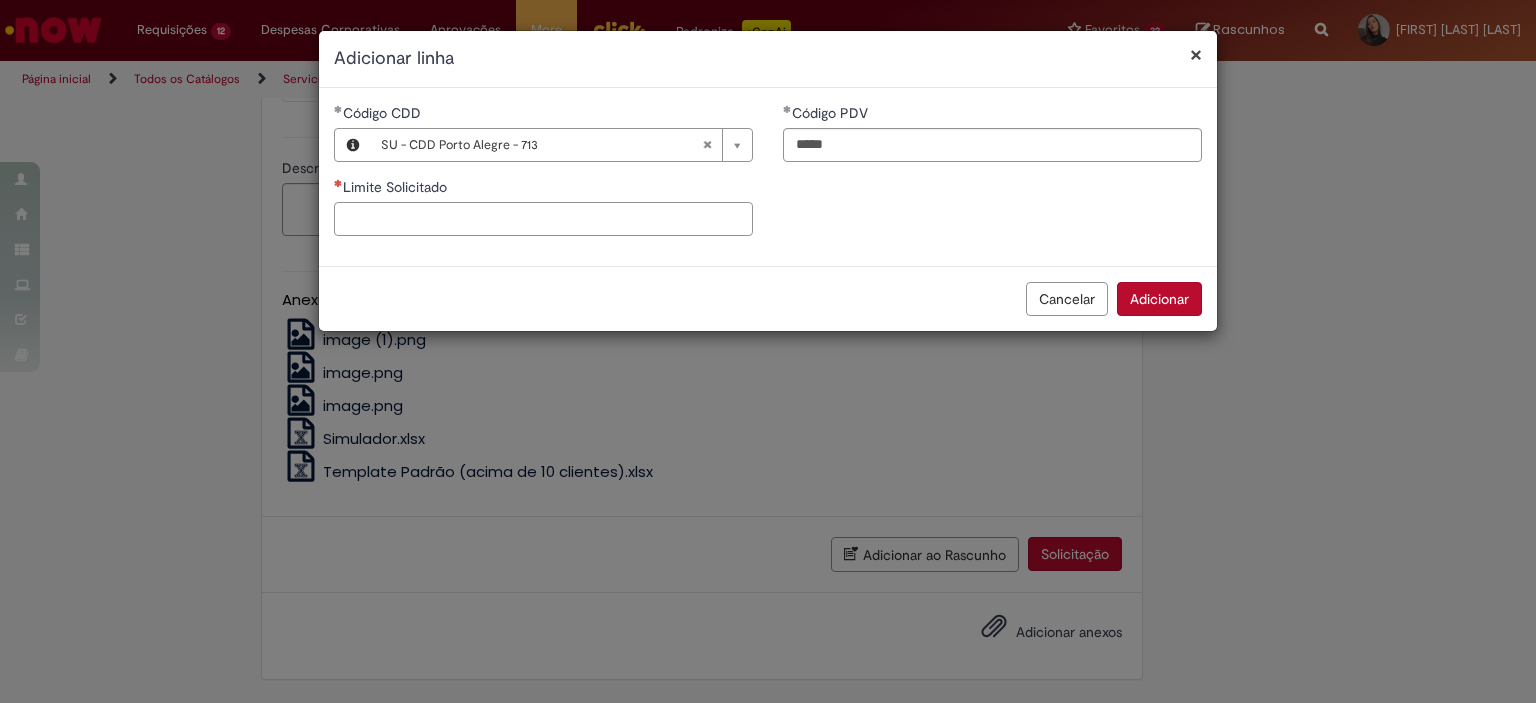 click on "Limite Solicitado" at bounding box center [543, 219] 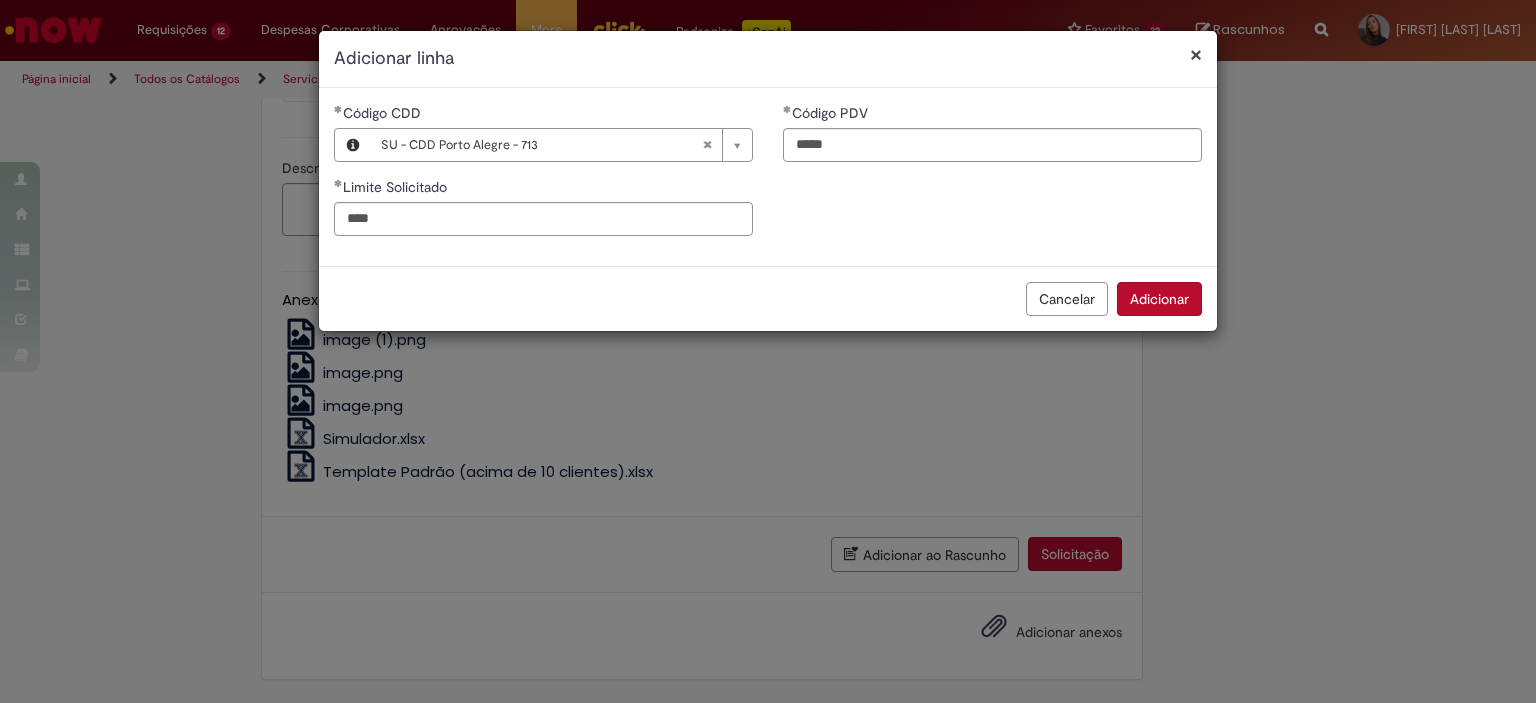 type on "********" 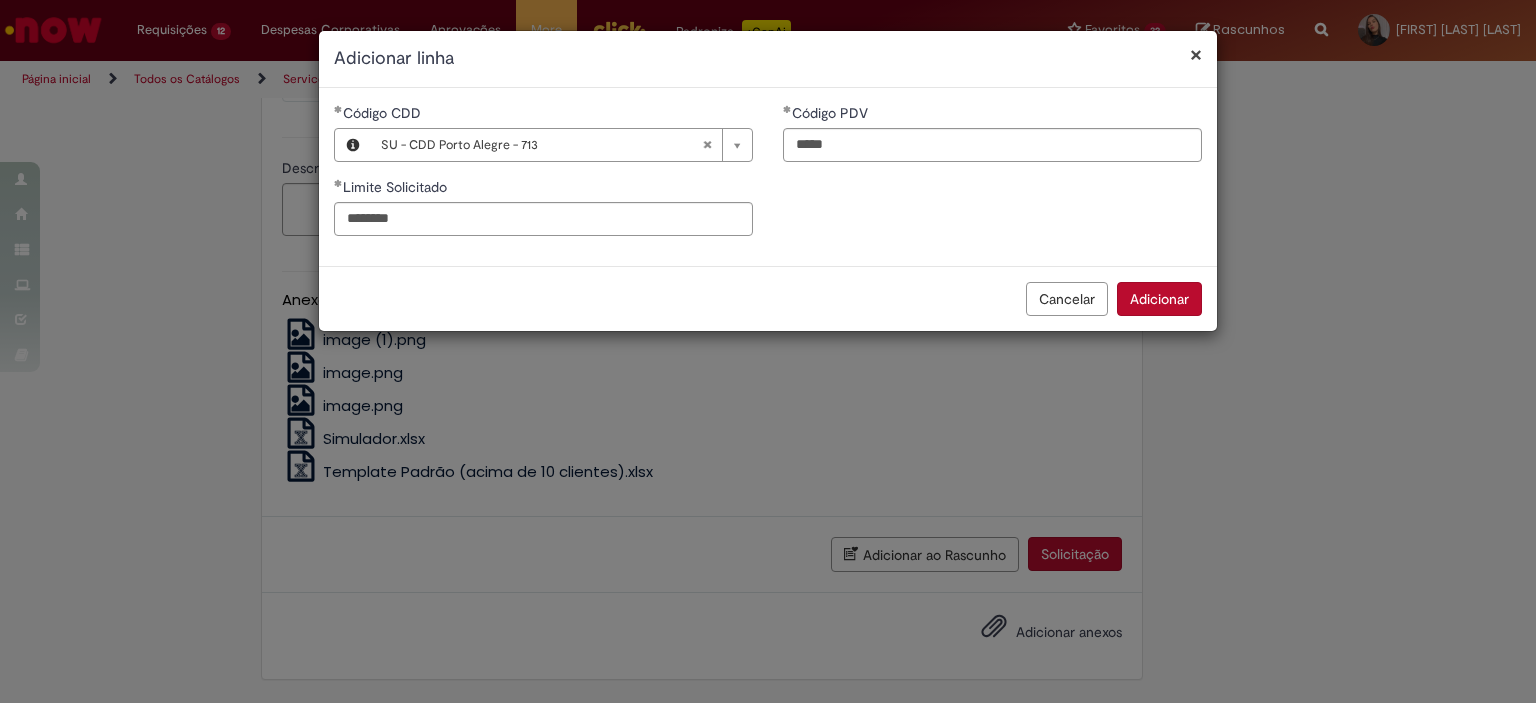 click on "**********" at bounding box center (768, 177) 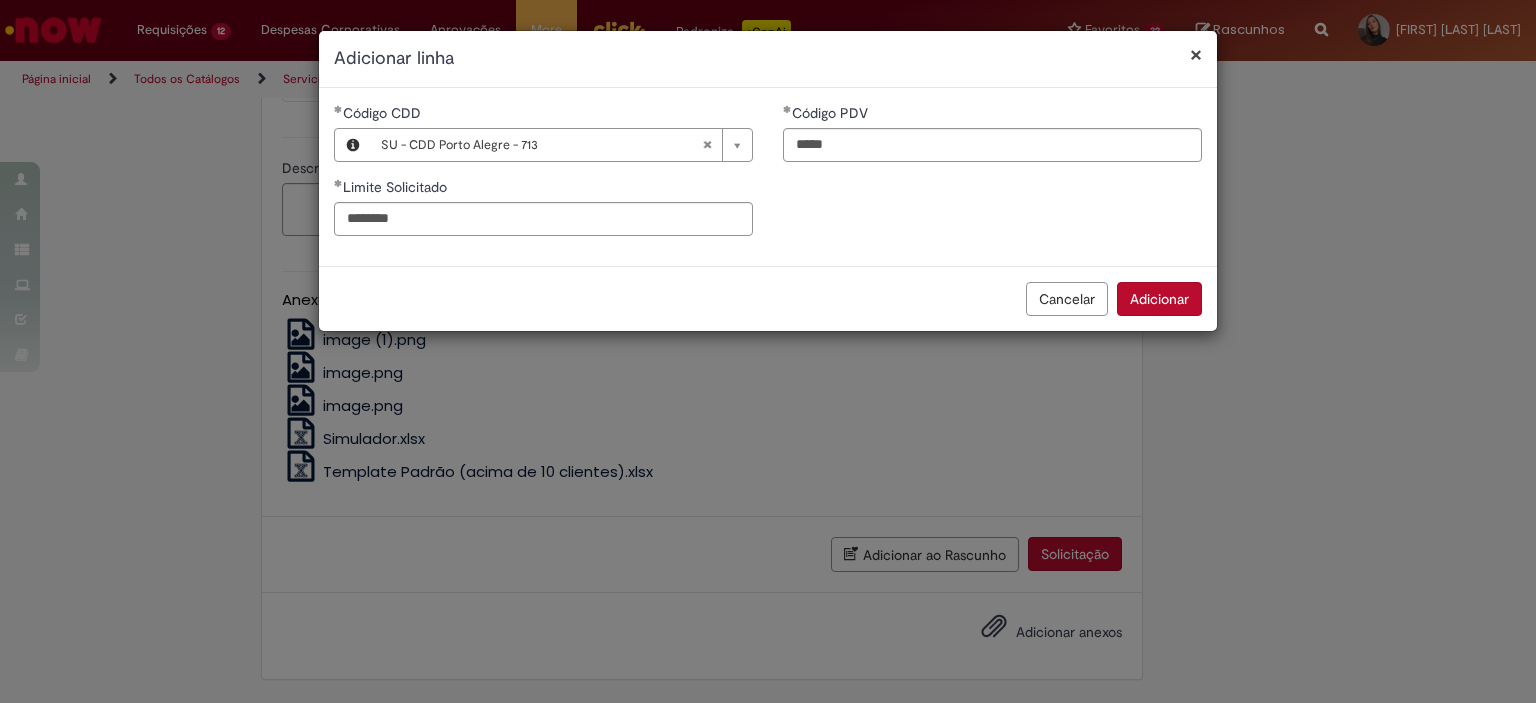 click on "Adicionar" at bounding box center (1159, 299) 